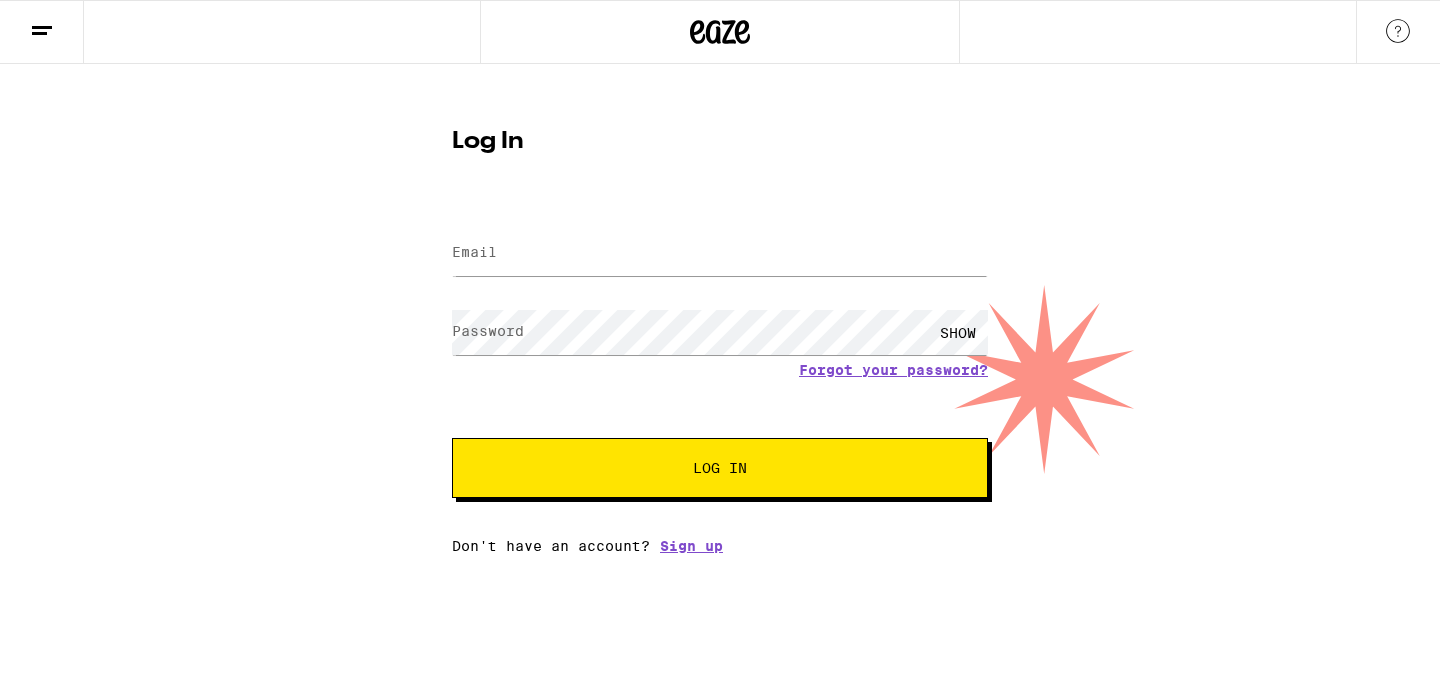 scroll, scrollTop: 0, scrollLeft: 0, axis: both 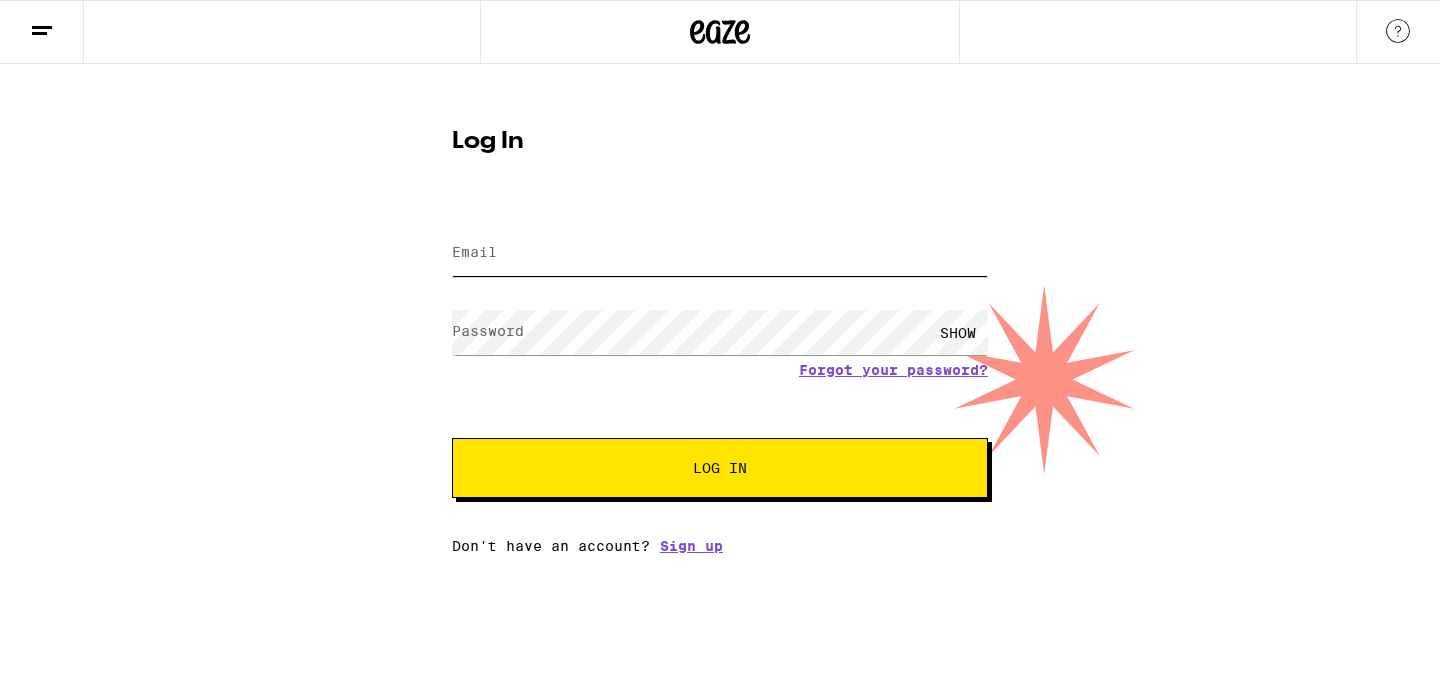 click on "Email" at bounding box center [720, 253] 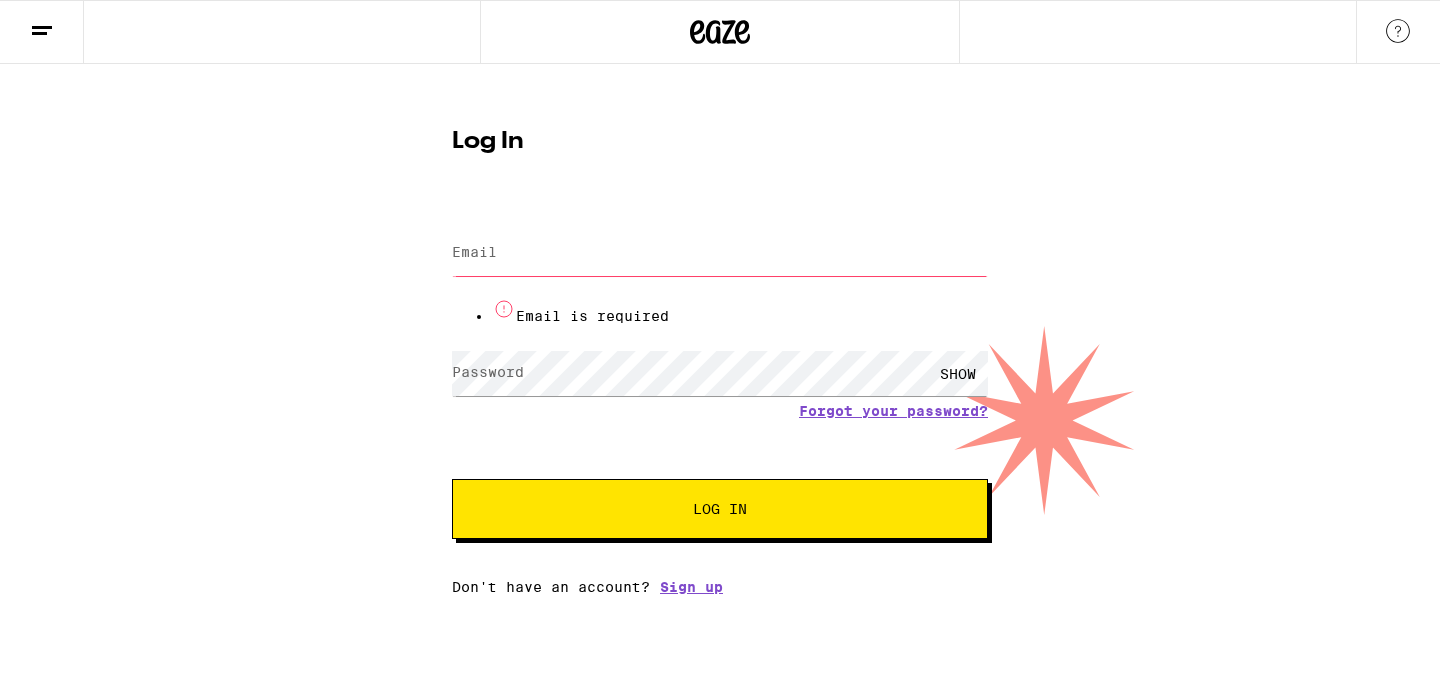 click on "Email" at bounding box center (720, 253) 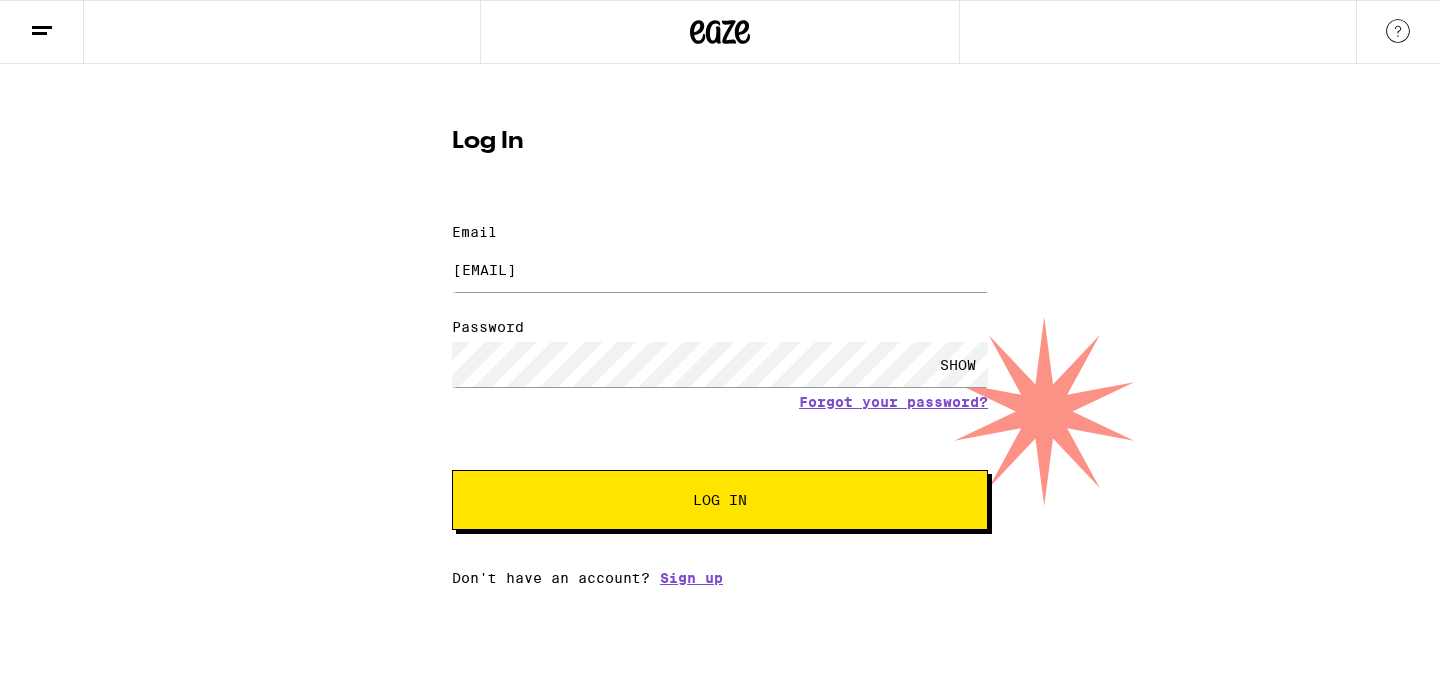 click on "Log In" at bounding box center (720, 500) 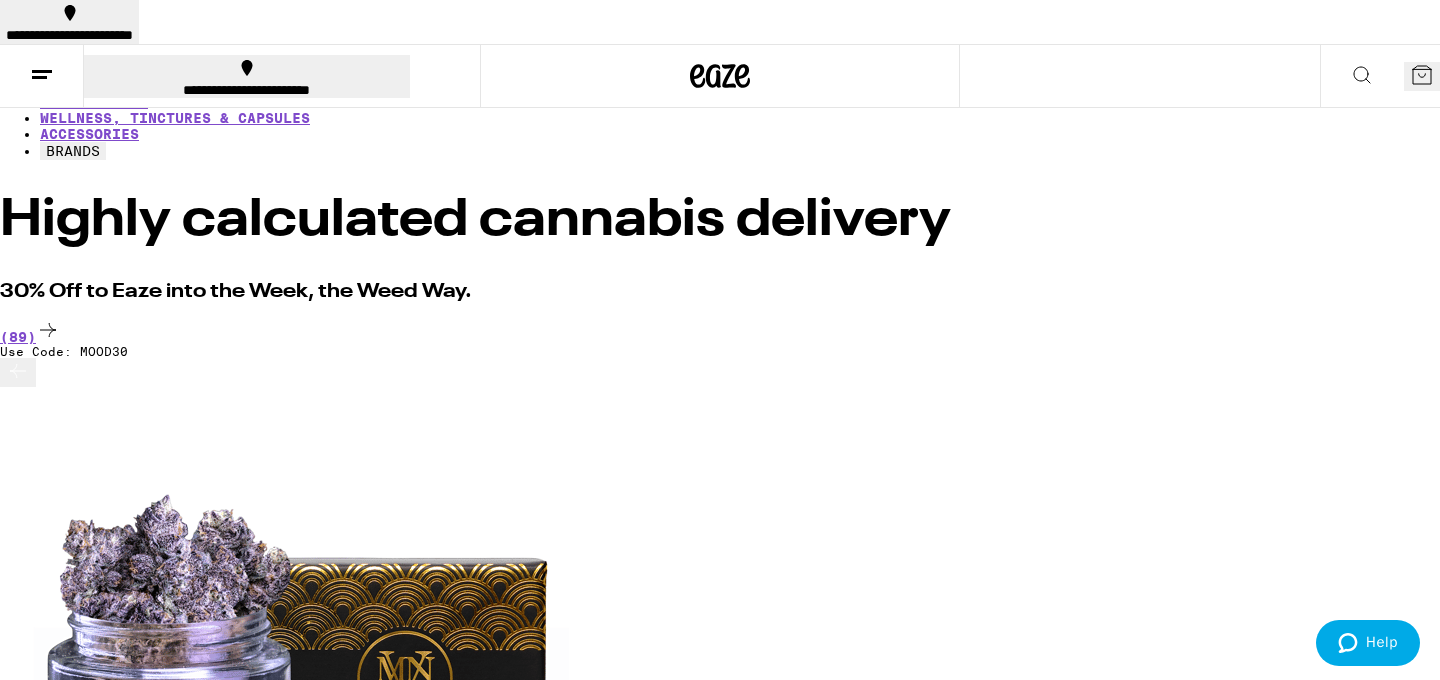scroll, scrollTop: 0, scrollLeft: 0, axis: both 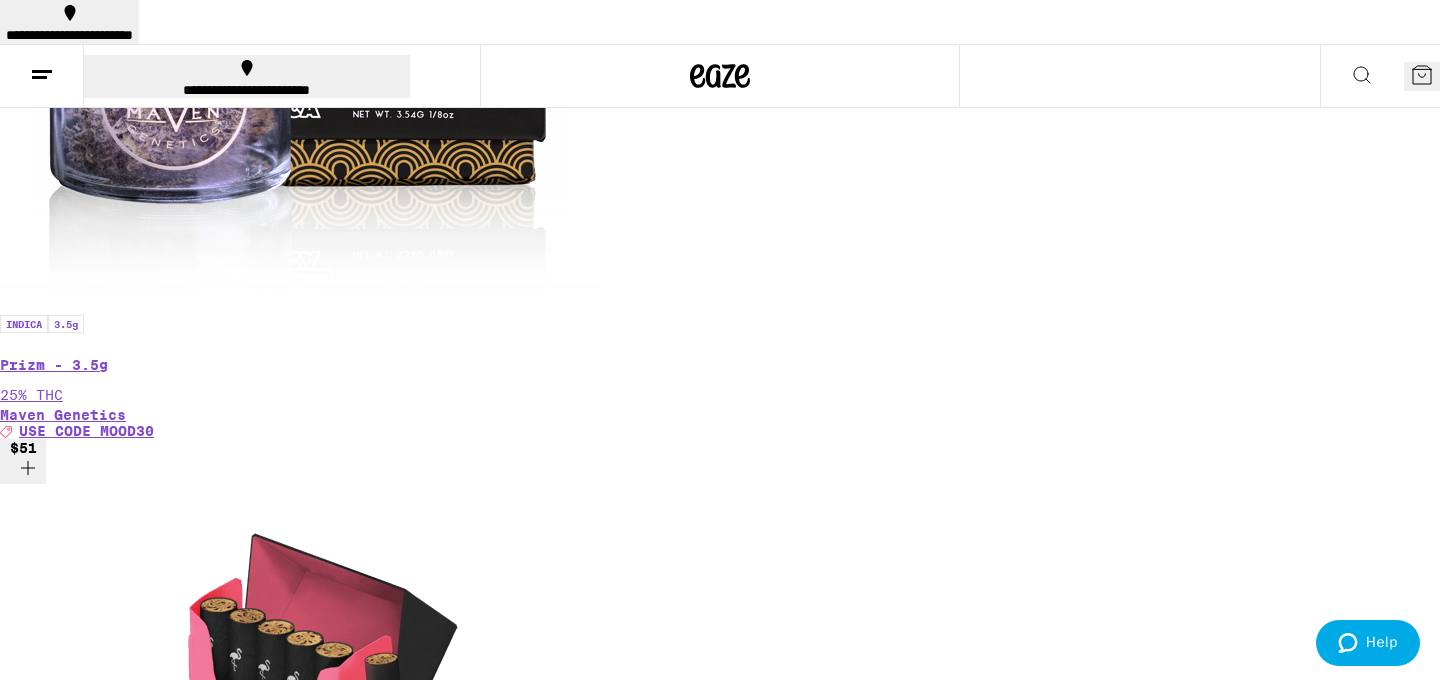 click 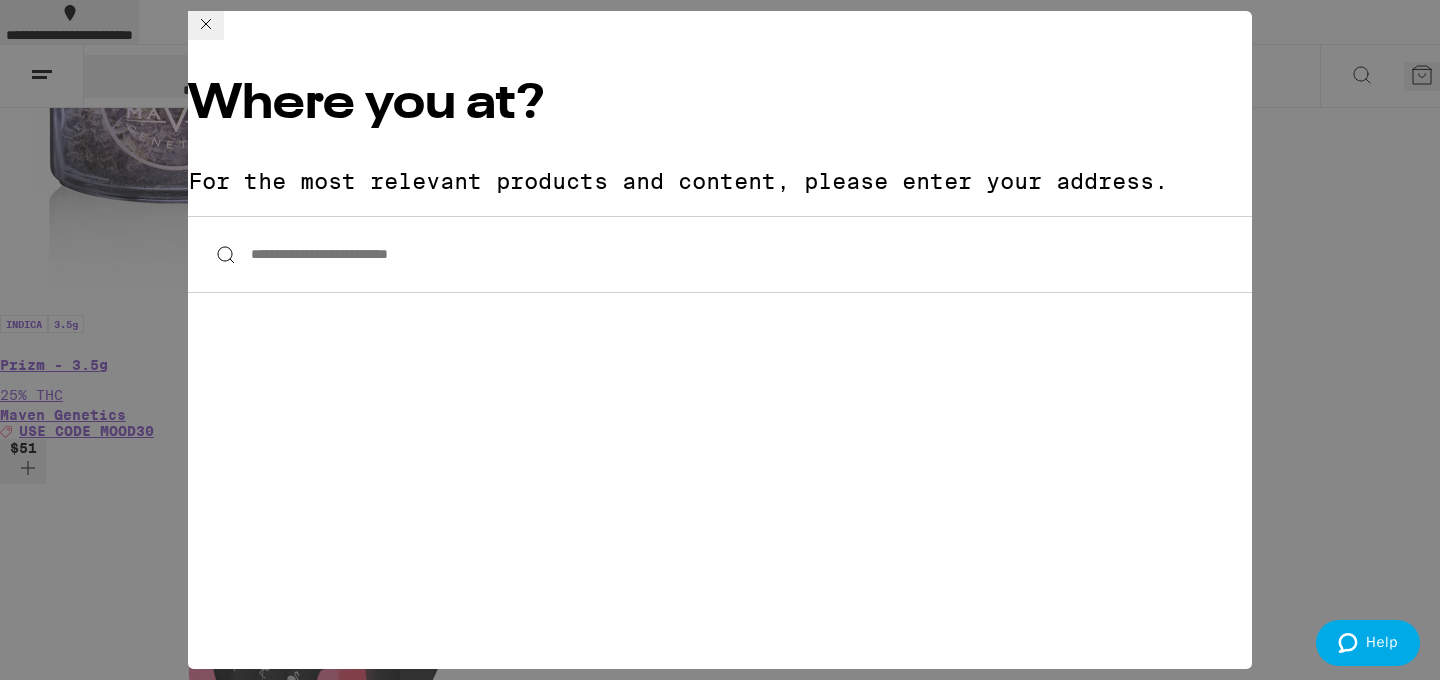 click on "**********" at bounding box center (720, 254) 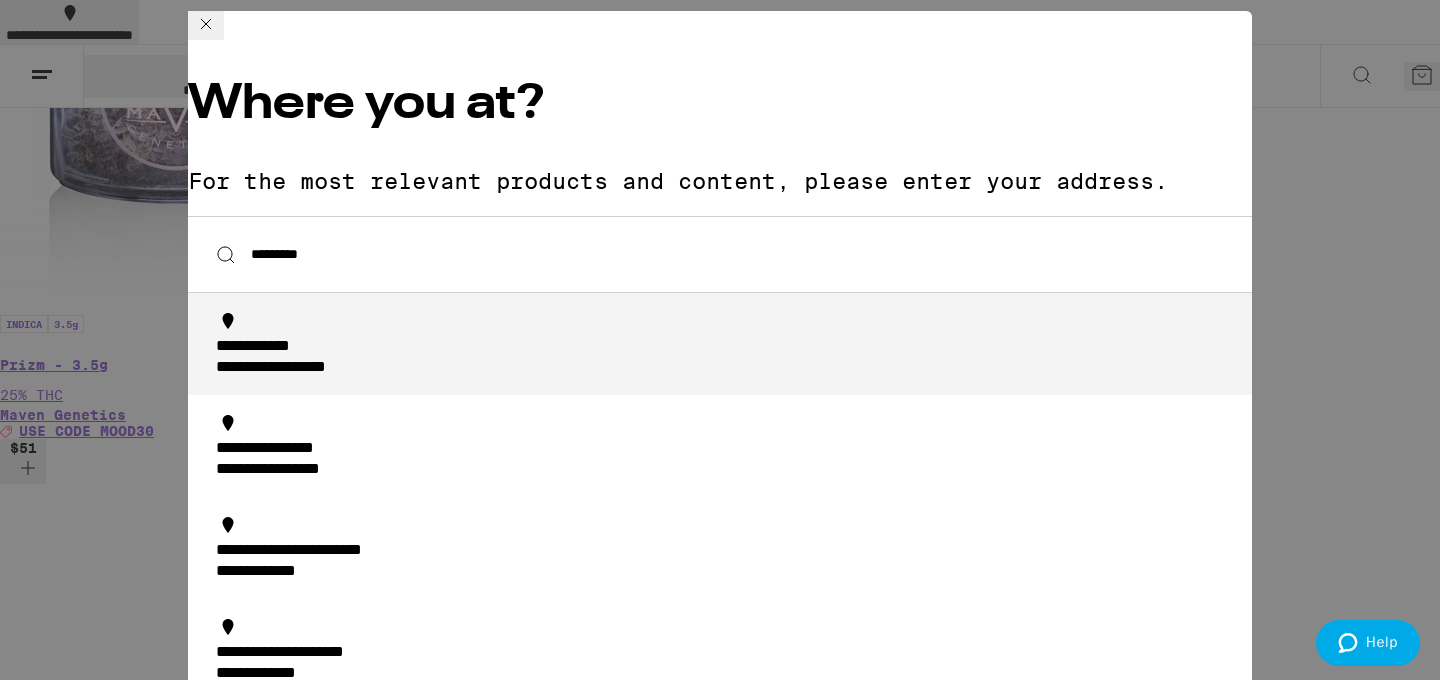 click on "**********" at bounding box center (309, 368) 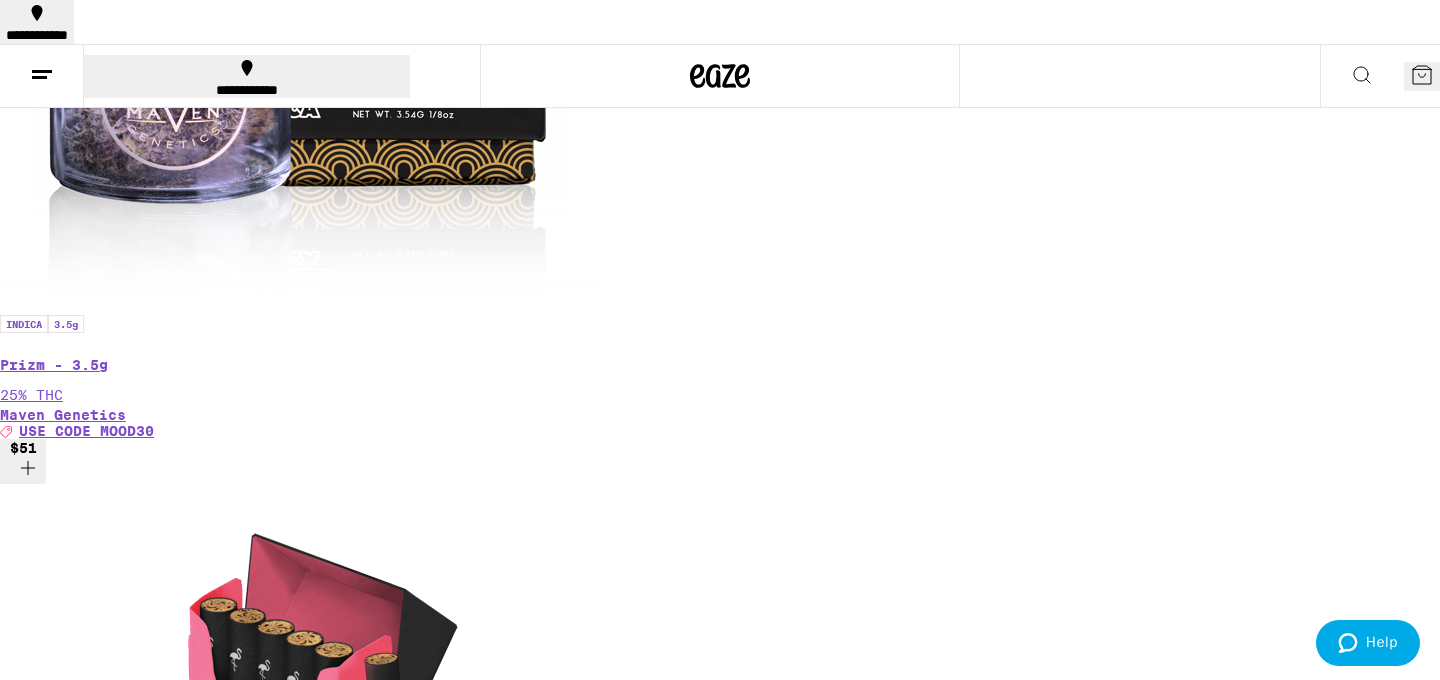 scroll, scrollTop: 0, scrollLeft: 839, axis: horizontal 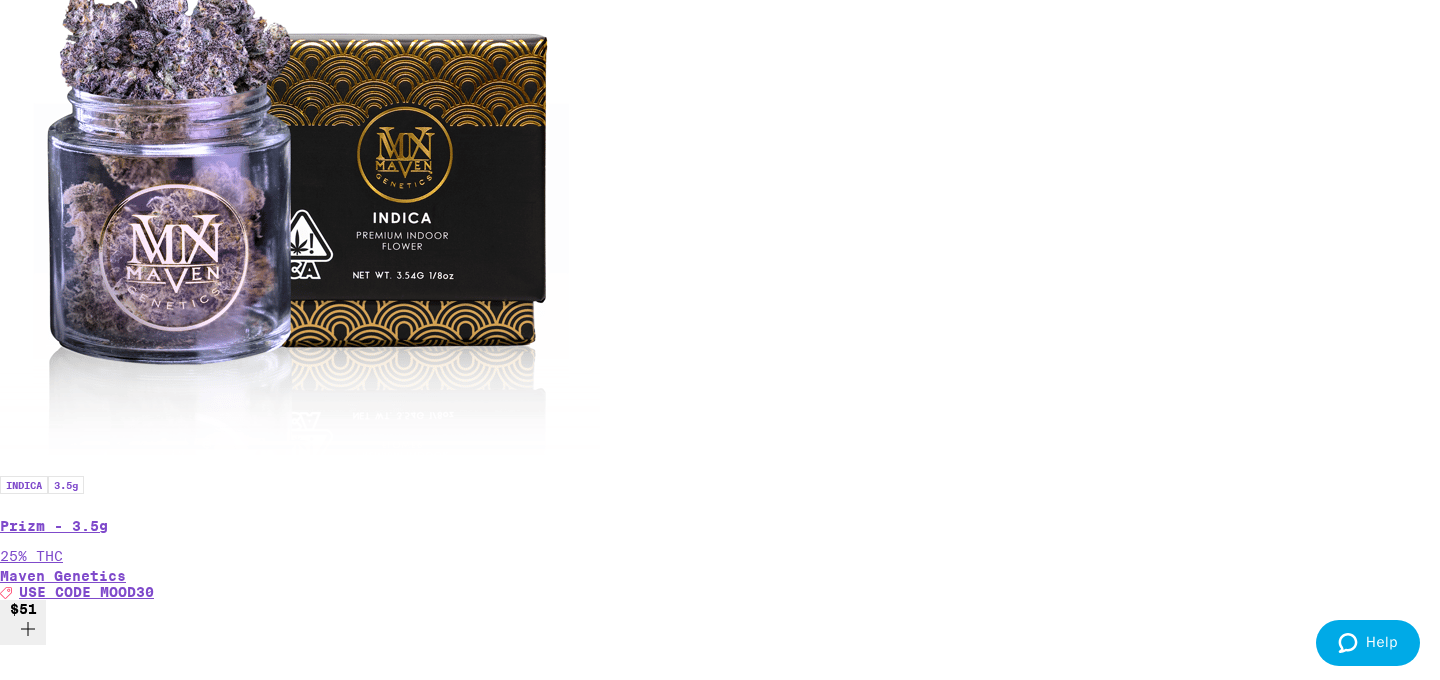click 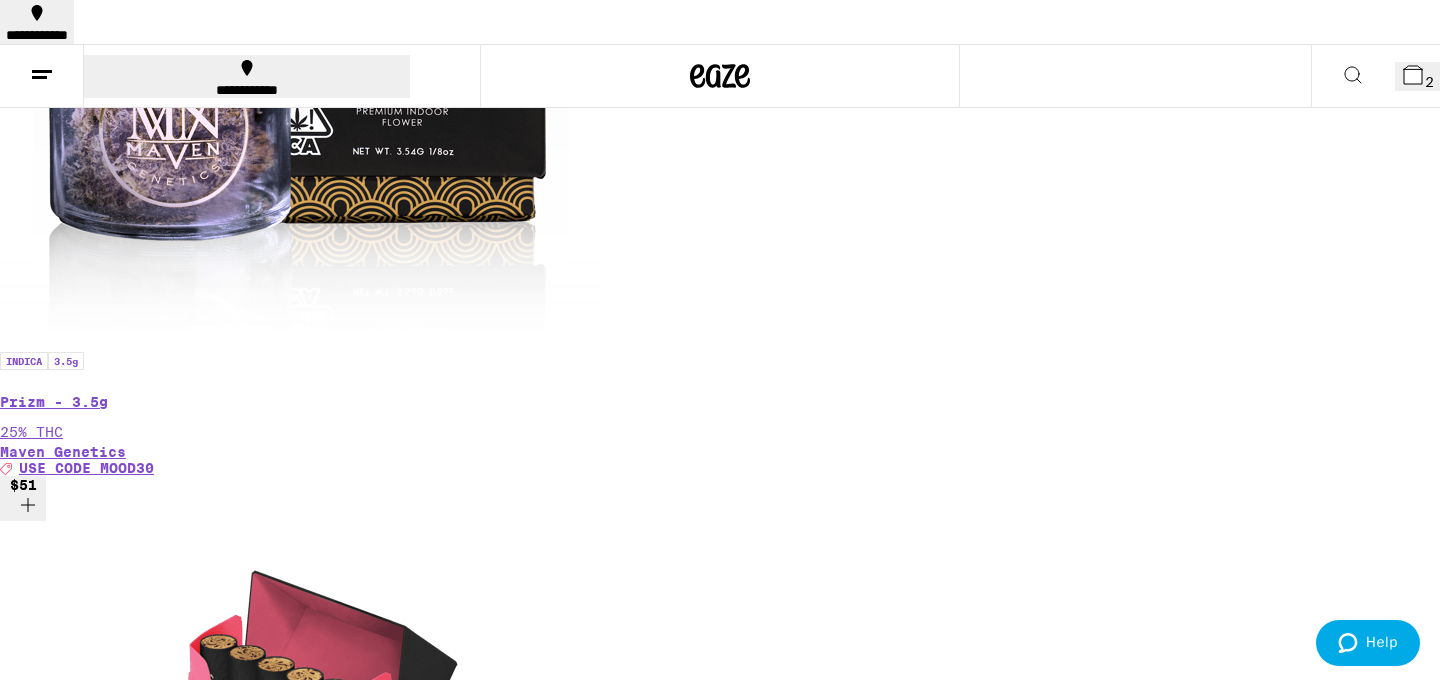 scroll, scrollTop: 645, scrollLeft: 0, axis: vertical 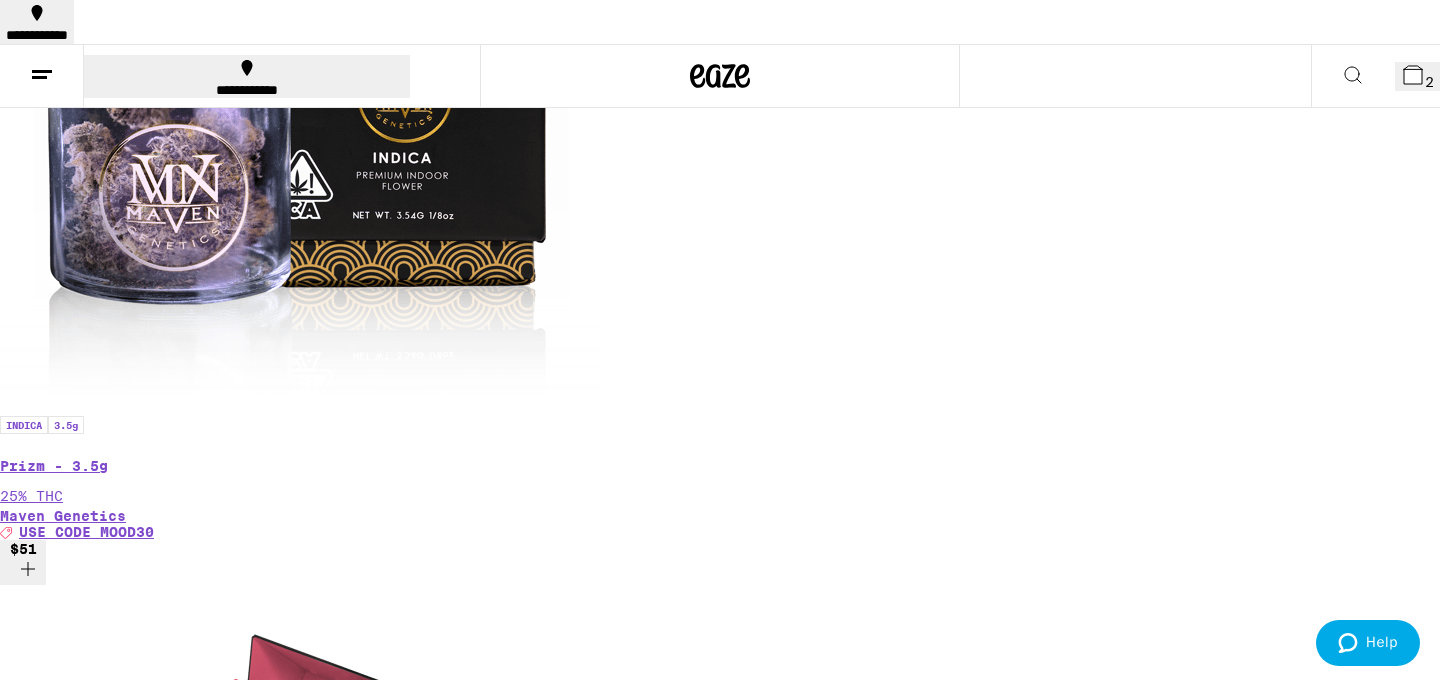 click 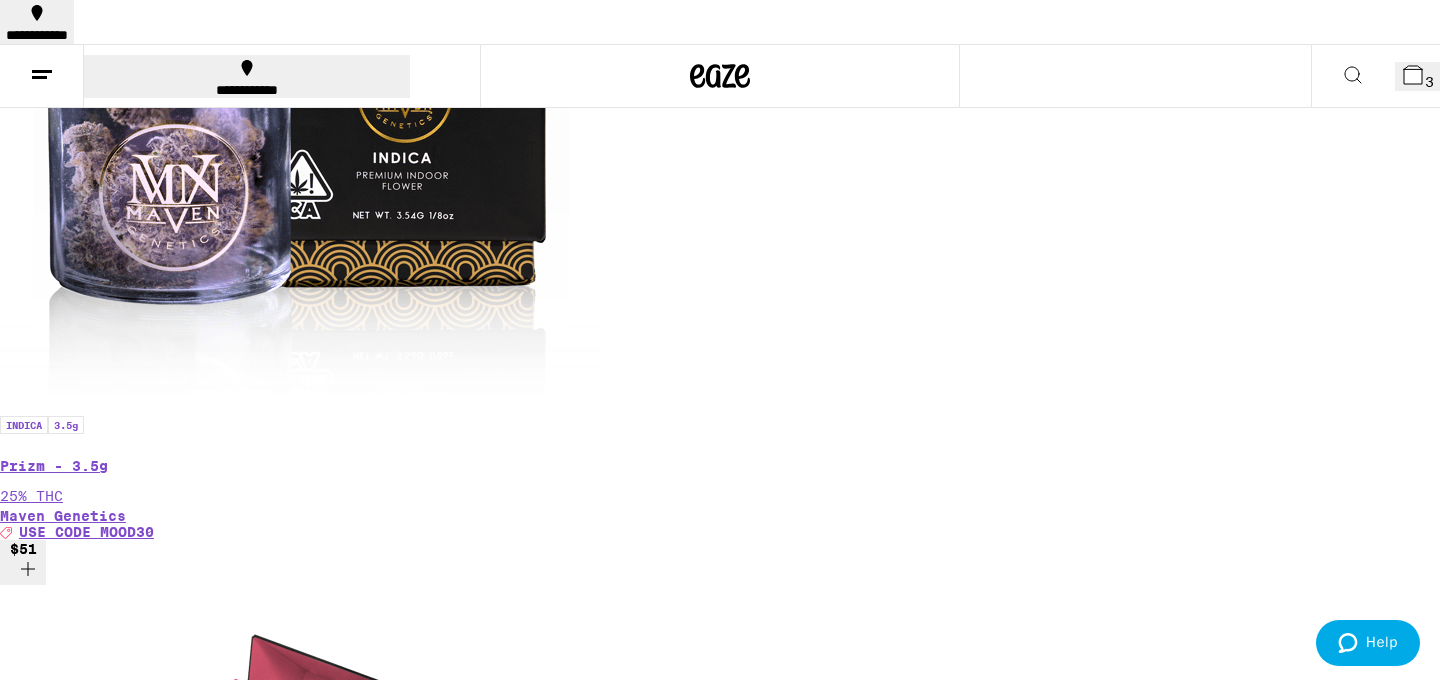 scroll, scrollTop: 0, scrollLeft: 0, axis: both 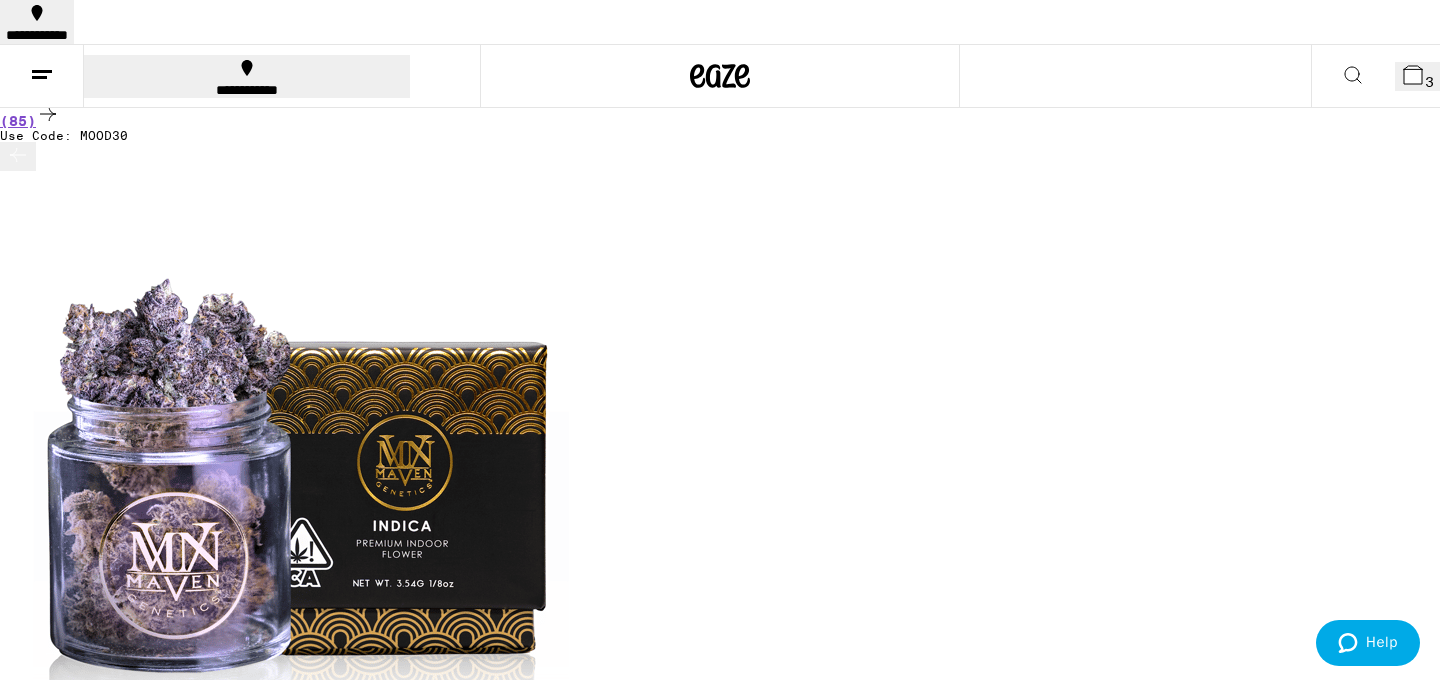 click 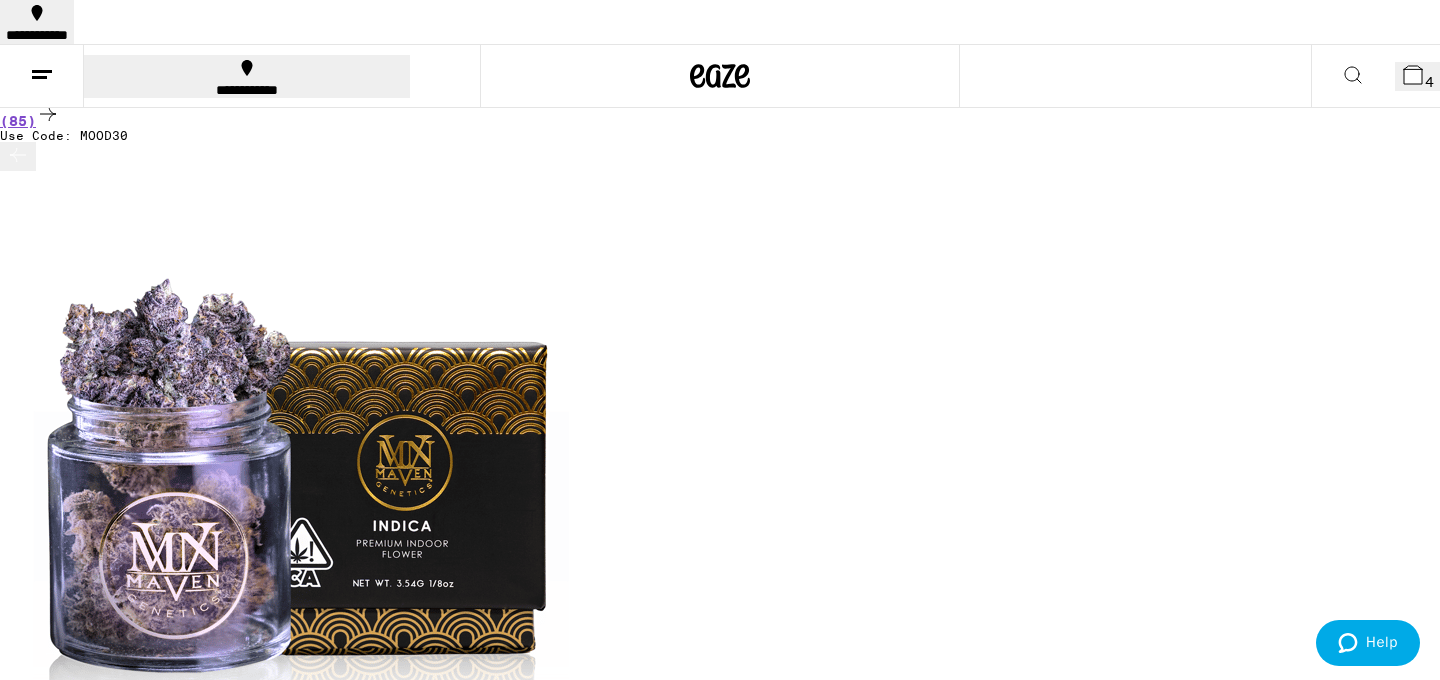 scroll, scrollTop: 0, scrollLeft: 2472, axis: horizontal 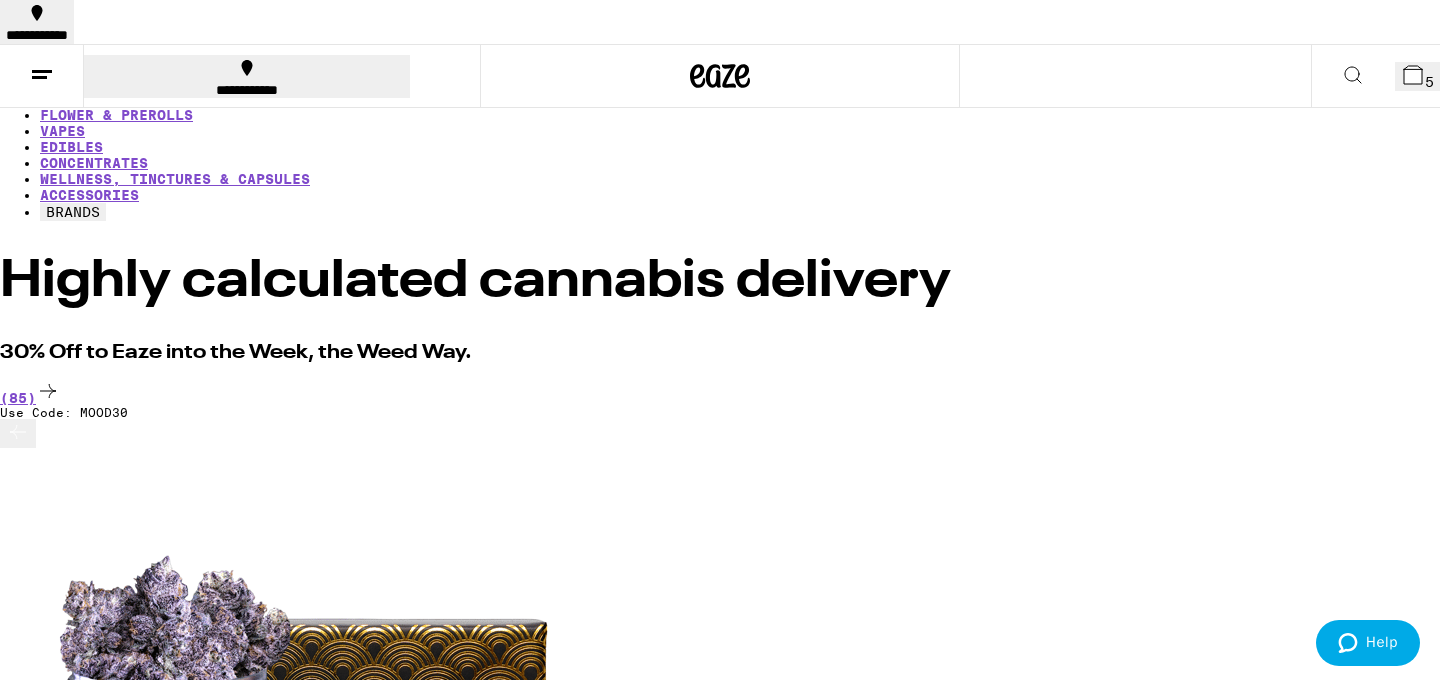 click on "5" at bounding box center [1429, 82] 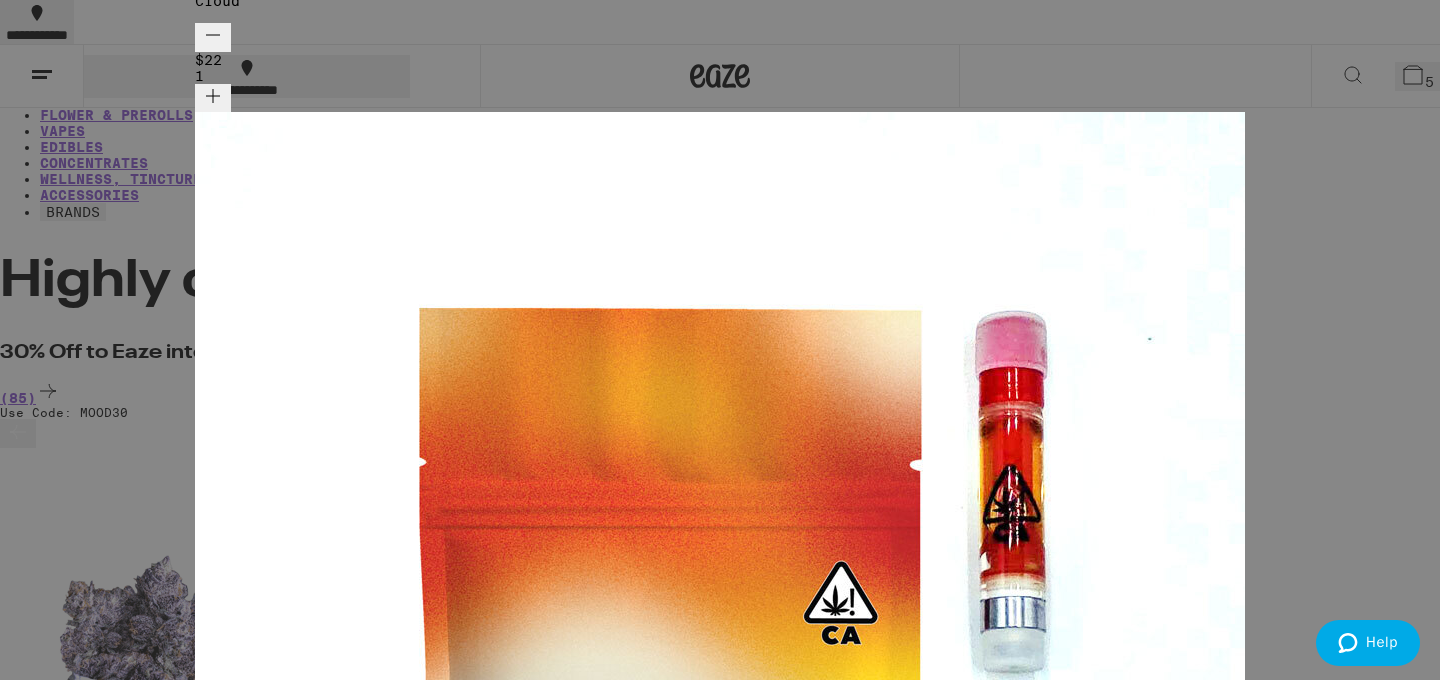 click on "Your Cart Slurricane - 1g Cloud $22 1 Sour Diesel - 1g Cloud $22 1 Sunset Sherbert 1:1 - 1g Cloud $22 1 Runtz - 1g Cloud $22 1 Relief-Core 5:1:1 THC/CBD/CBG AIO - 0.5g Dosist $35 1 Subtotal $123.00 Delivery FREE Order Total $0.00 Apply Promo Checkout" at bounding box center (720, 340) 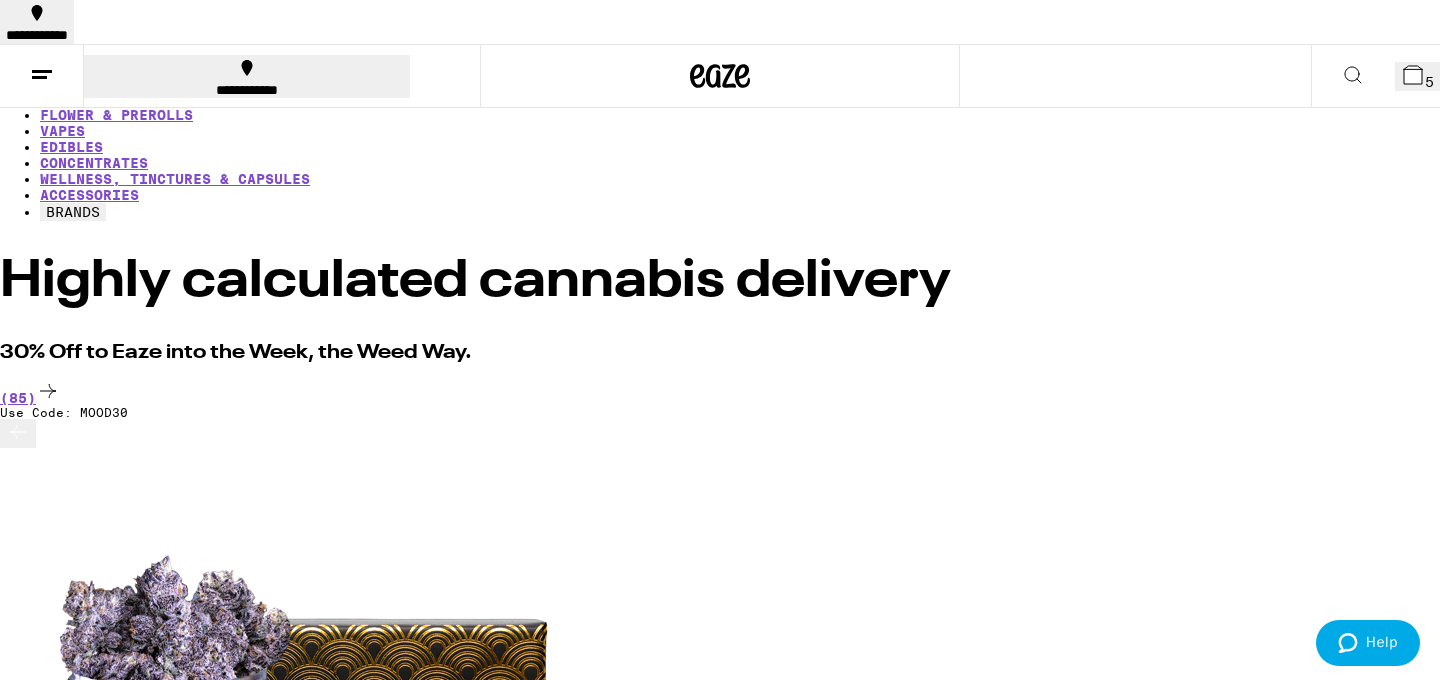 click 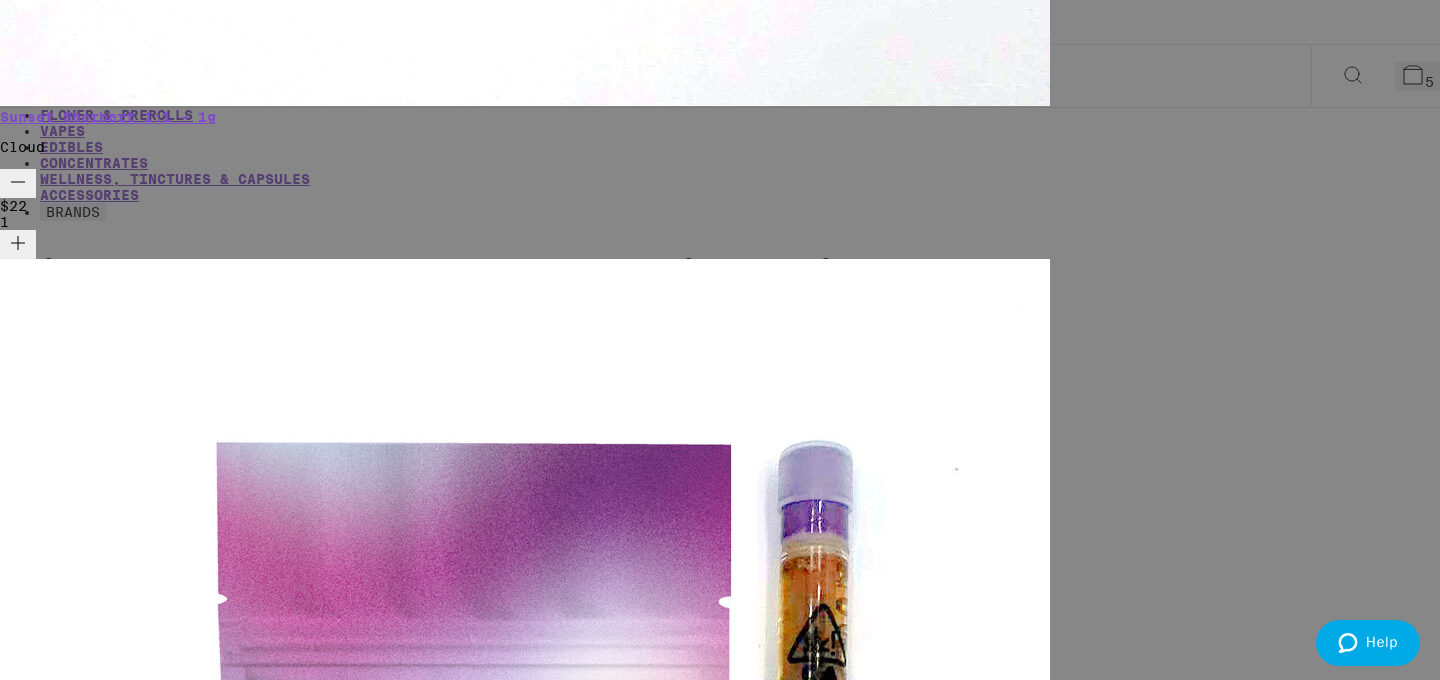 scroll, scrollTop: 0, scrollLeft: 0, axis: both 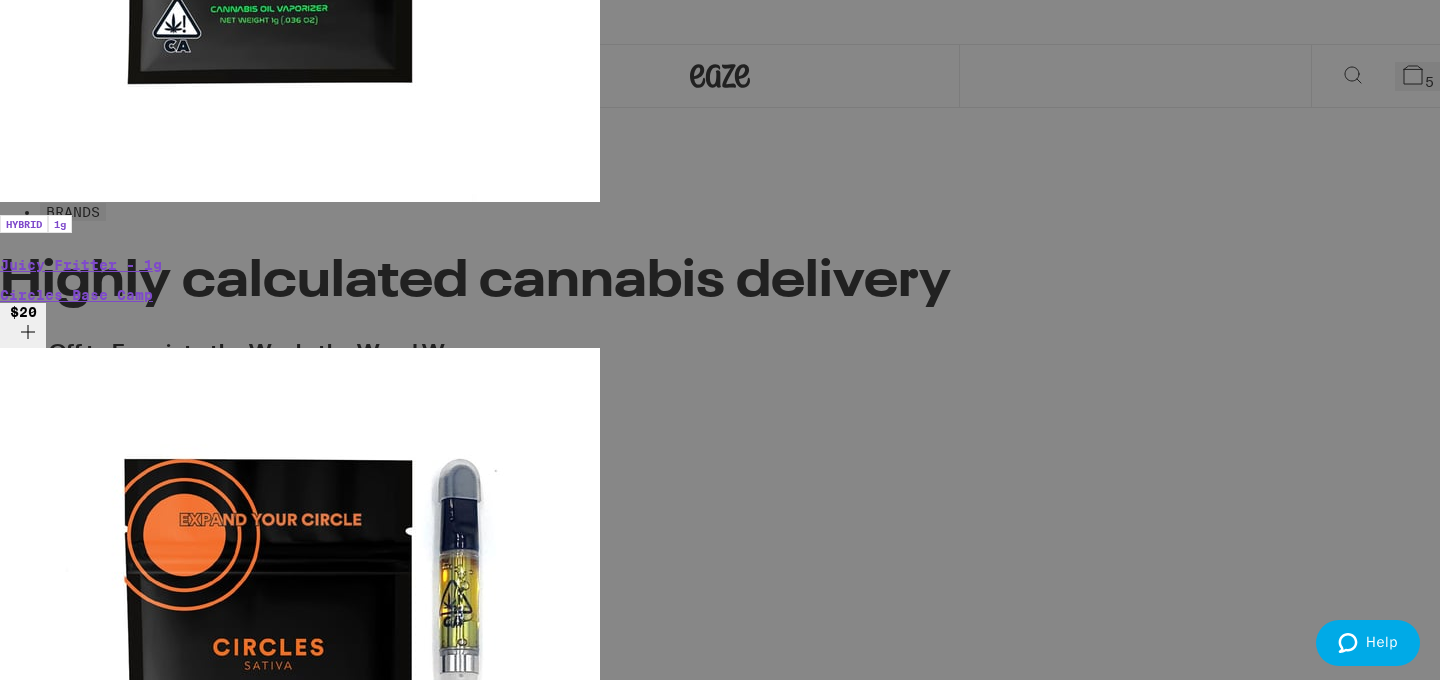 click at bounding box center (720, 154891) 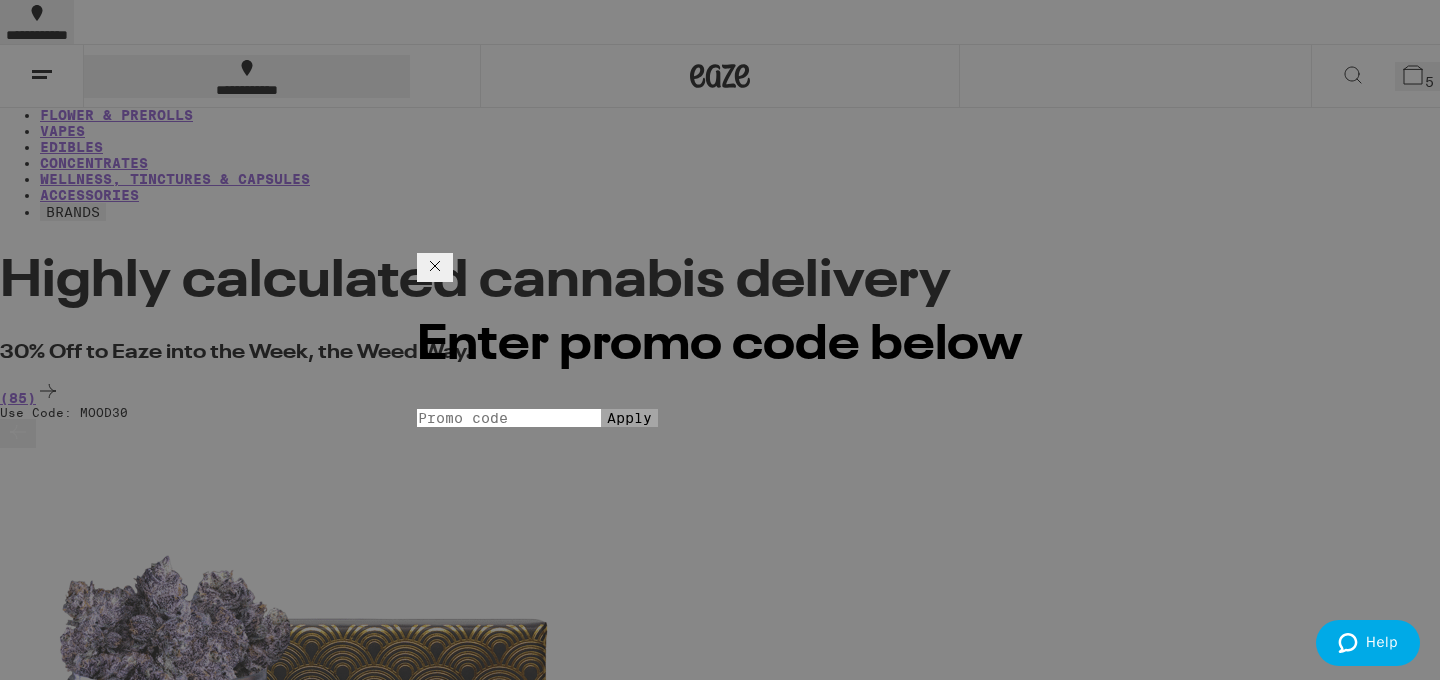 scroll, scrollTop: 0, scrollLeft: 0, axis: both 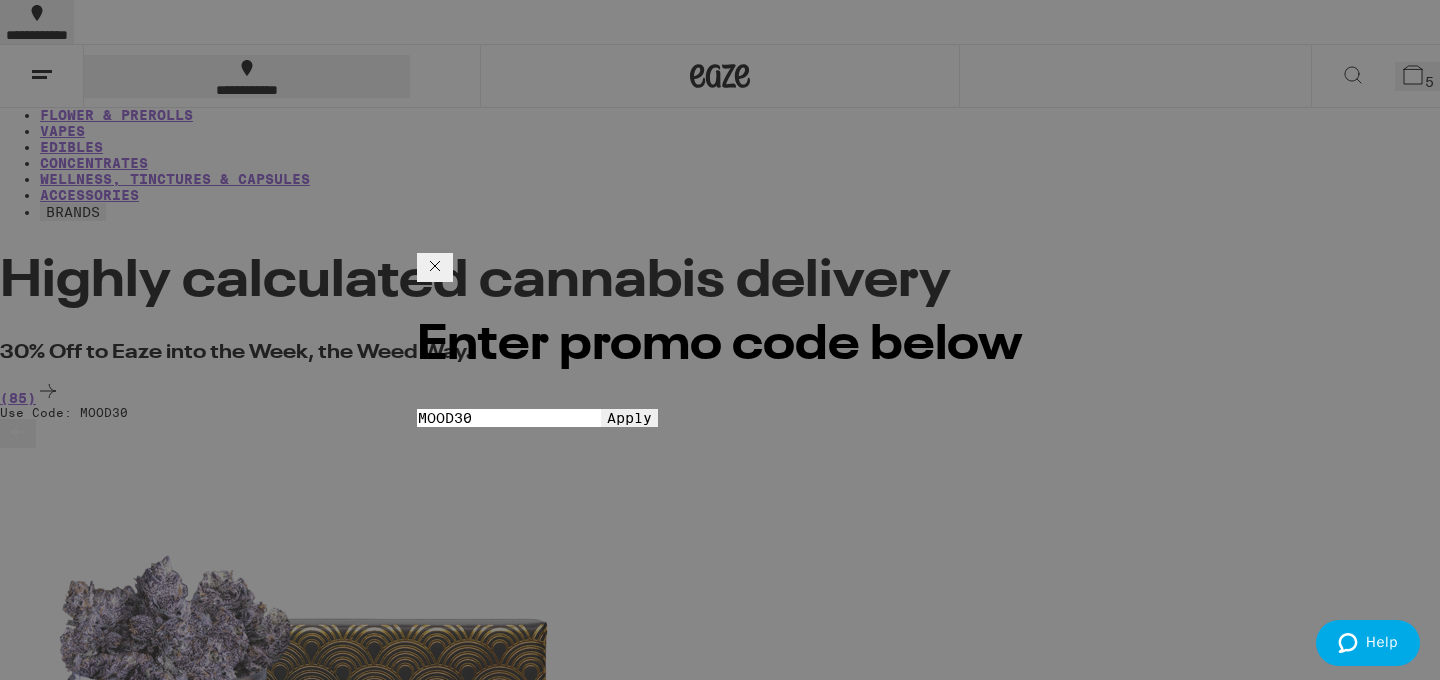 type on "MOOD30" 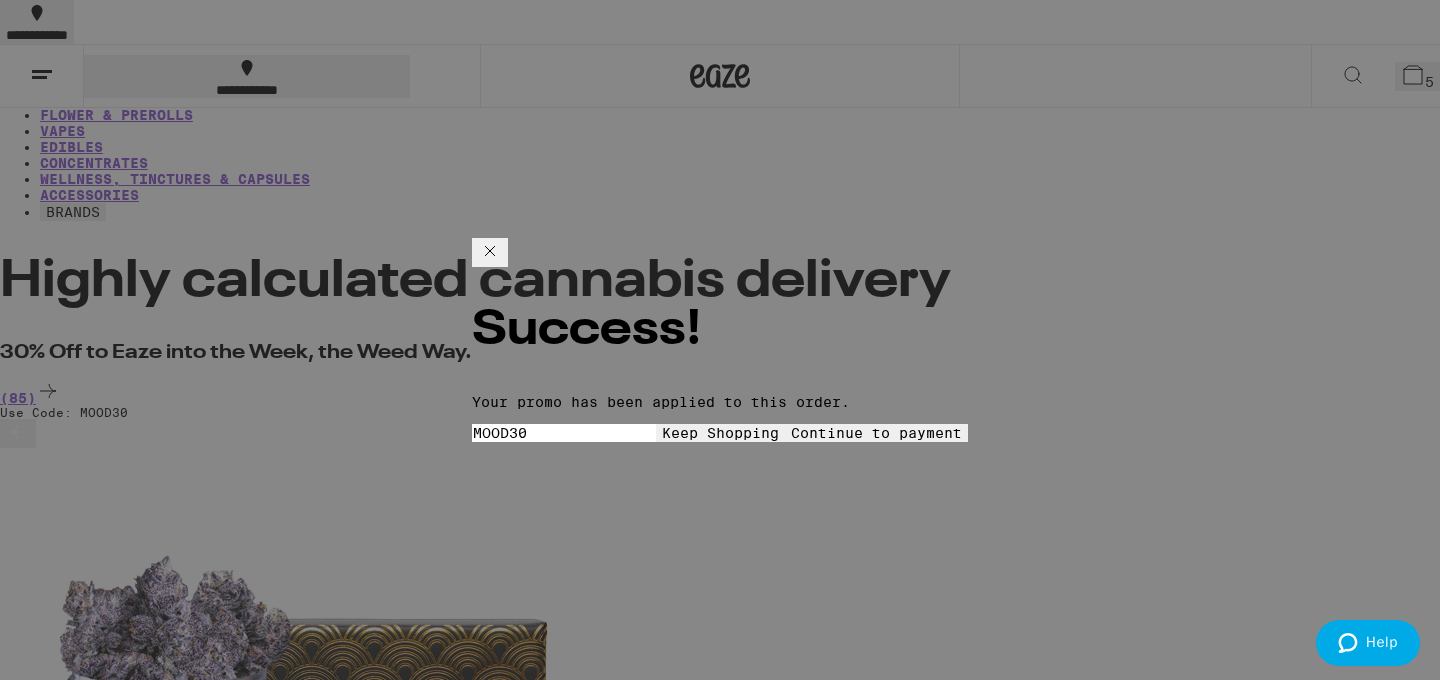 click on "Keep Shopping" at bounding box center [720, 433] 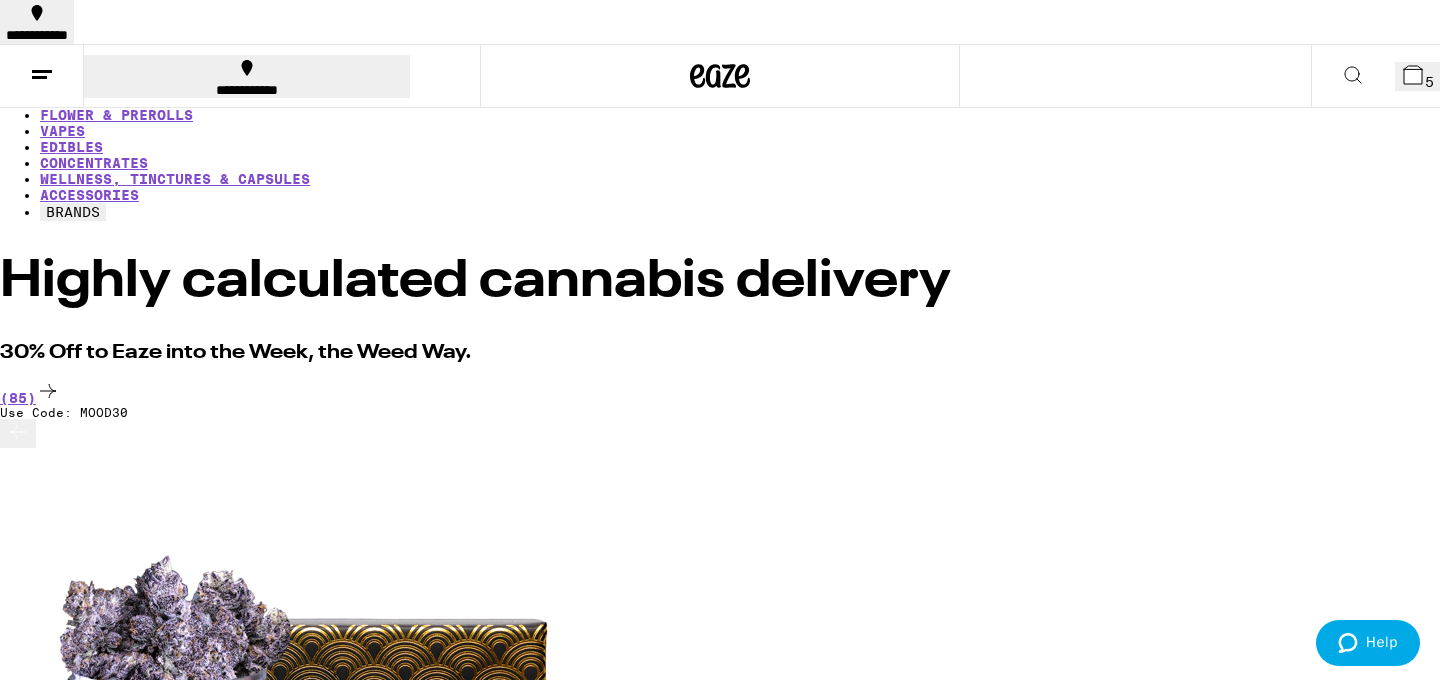 scroll, scrollTop: 0, scrollLeft: 0, axis: both 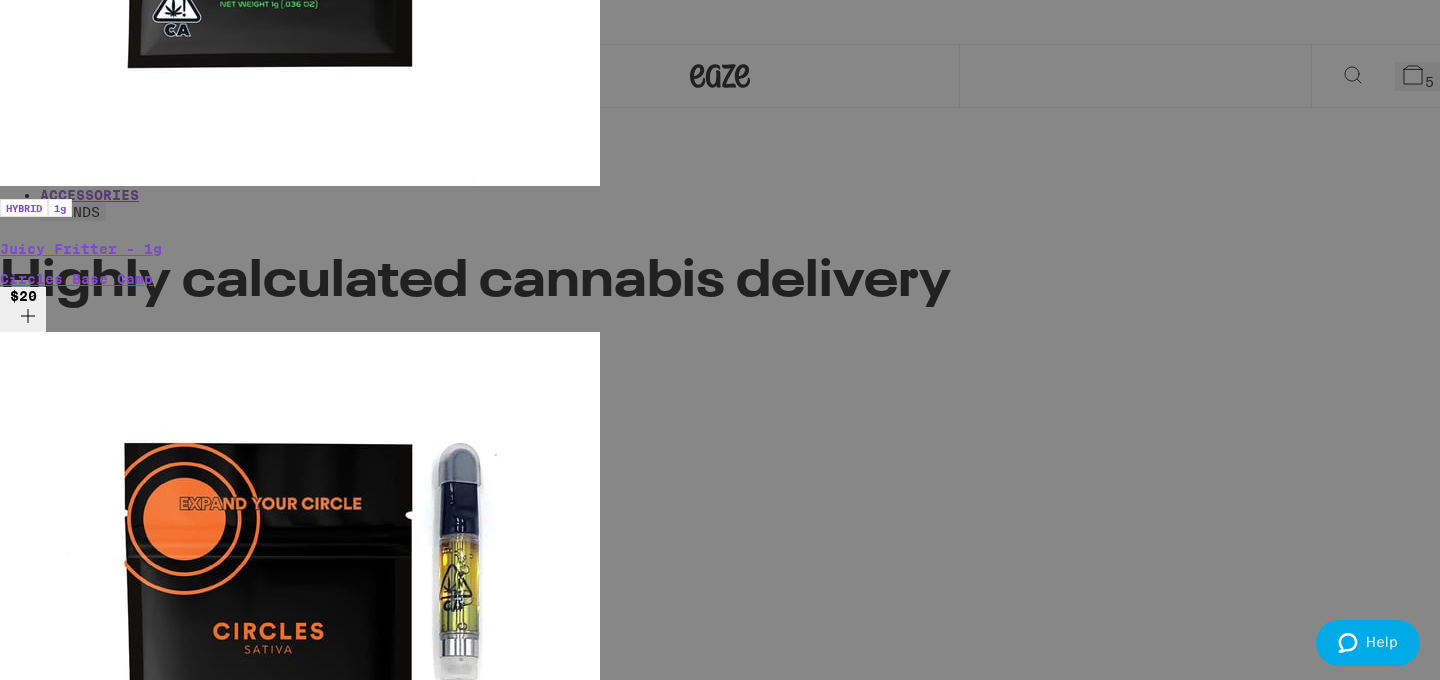 click at bounding box center (720, 154702) 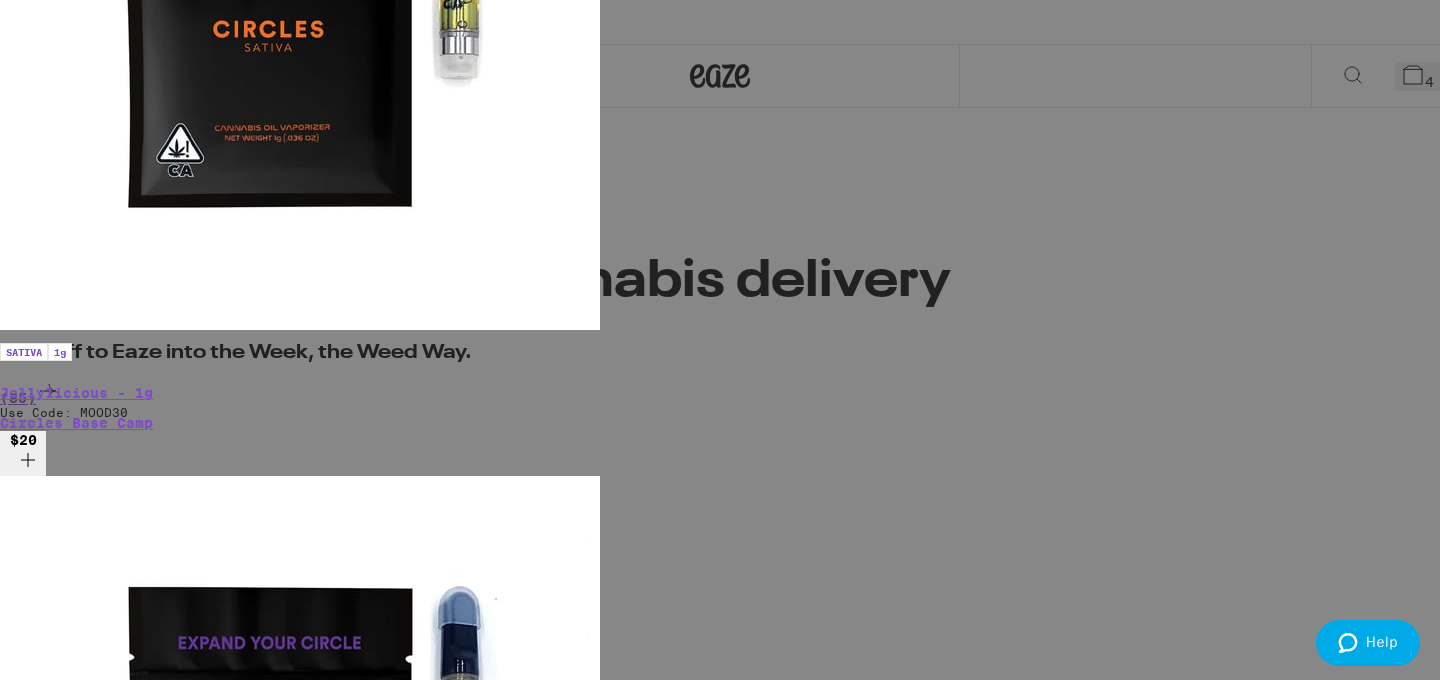 scroll, scrollTop: 205, scrollLeft: 0, axis: vertical 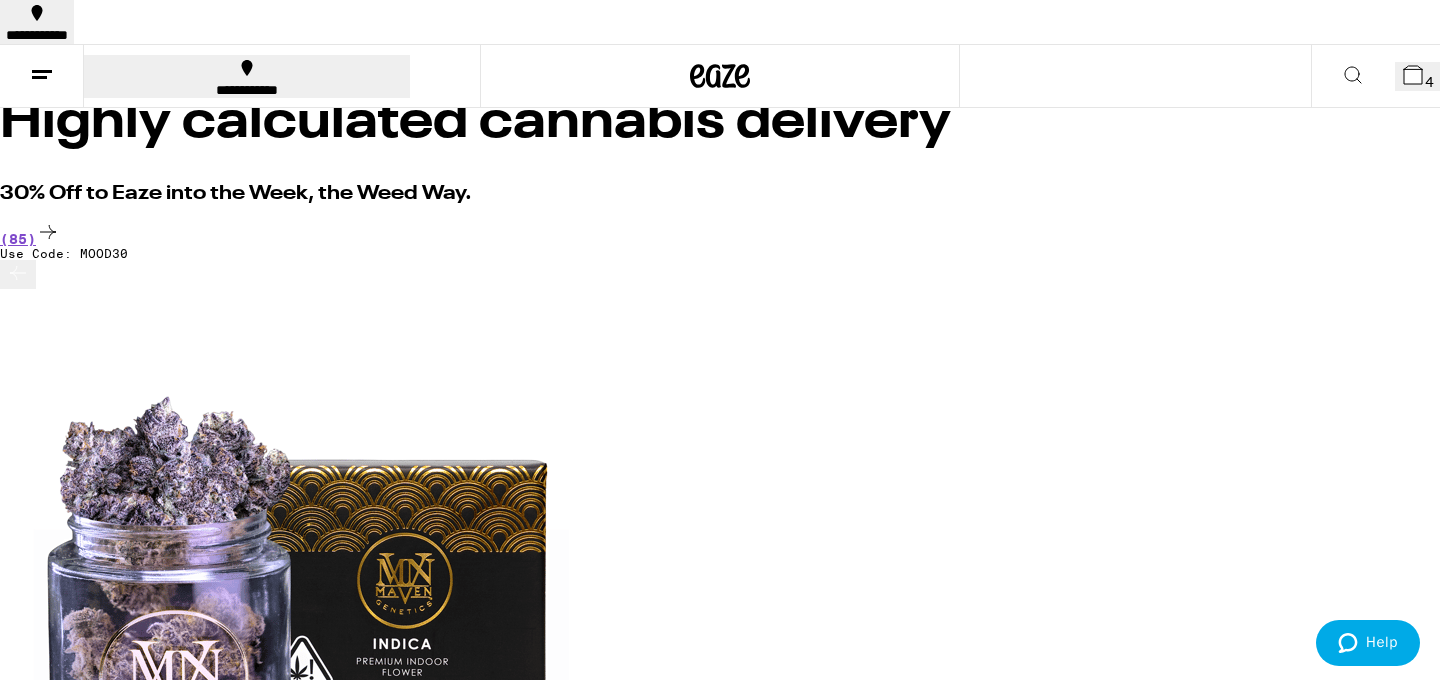 click 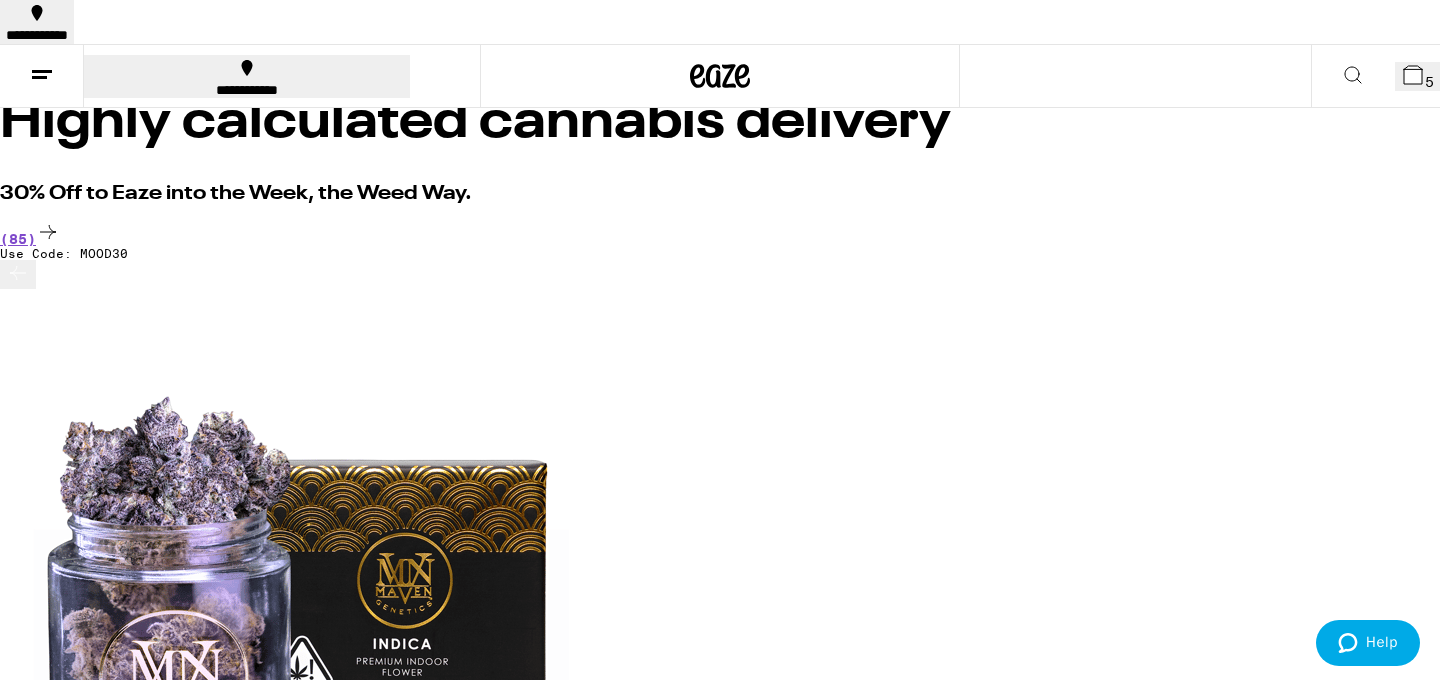 scroll, scrollTop: 158, scrollLeft: 0, axis: vertical 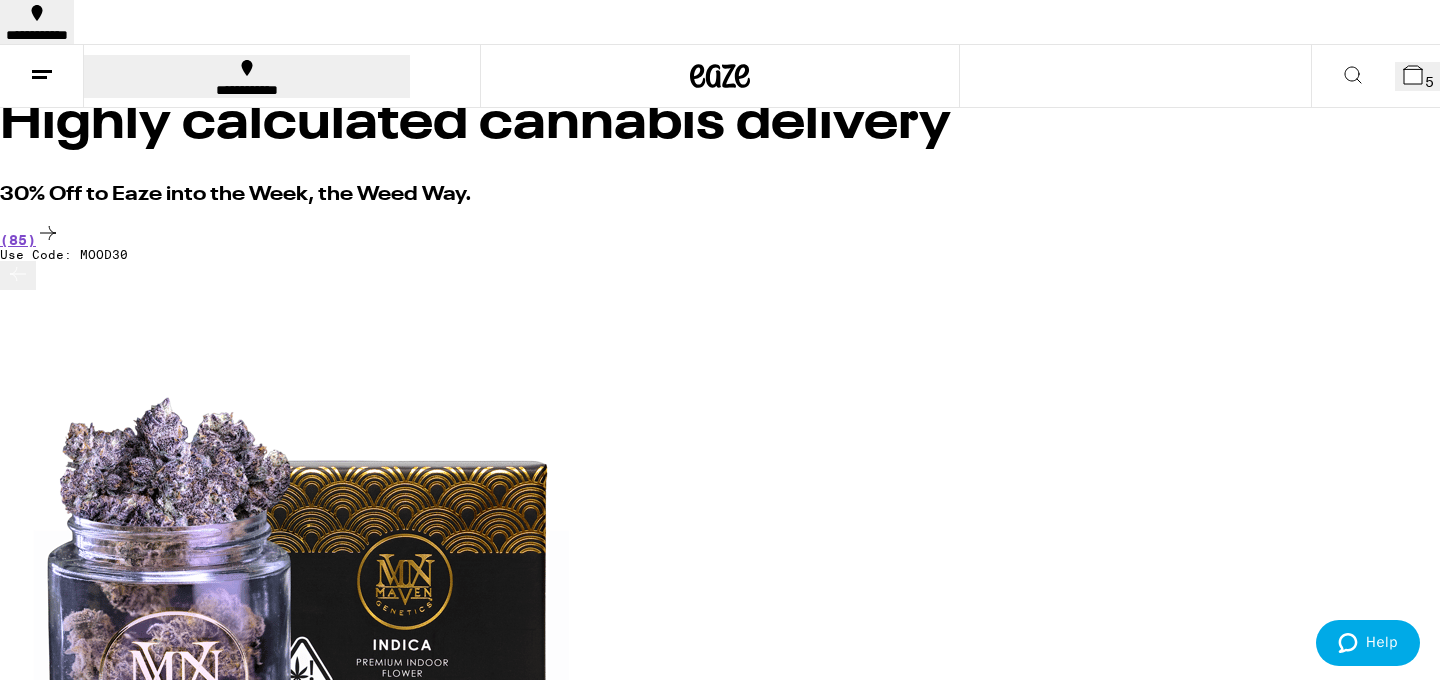click 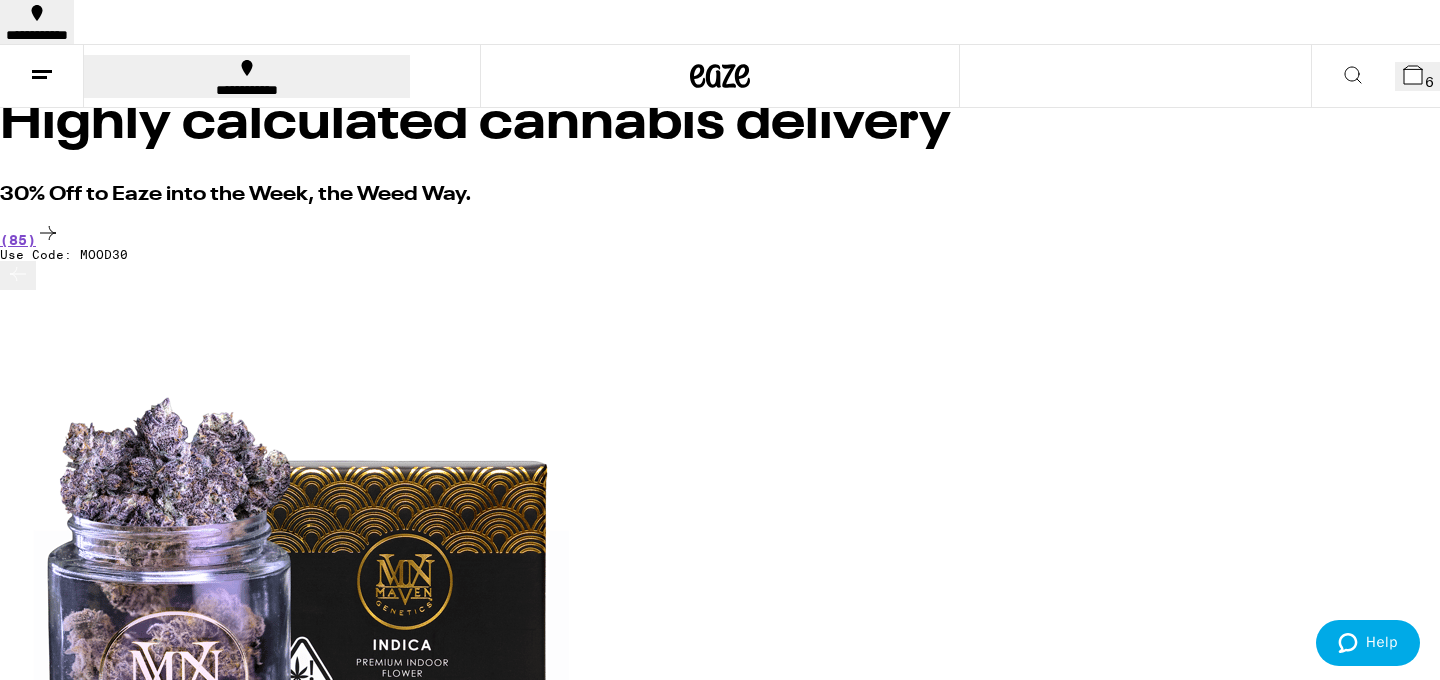 click 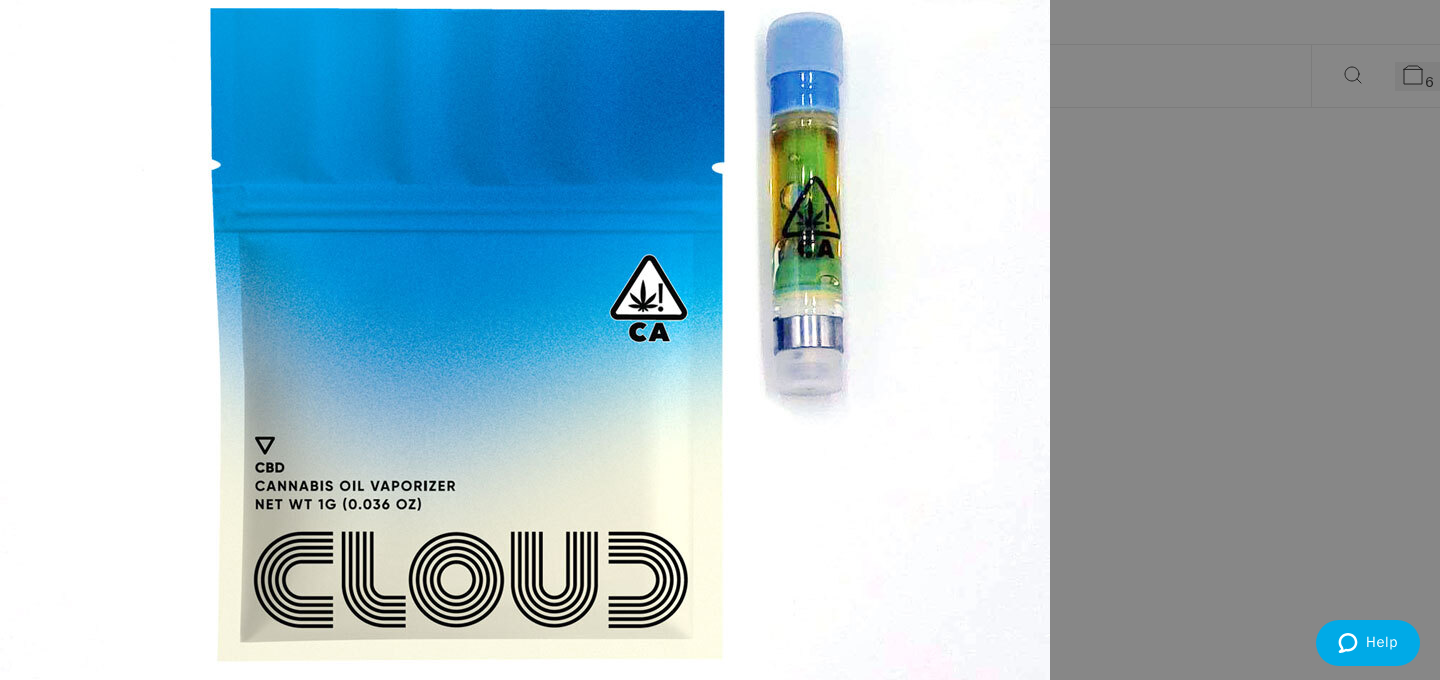 scroll, scrollTop: 214, scrollLeft: 0, axis: vertical 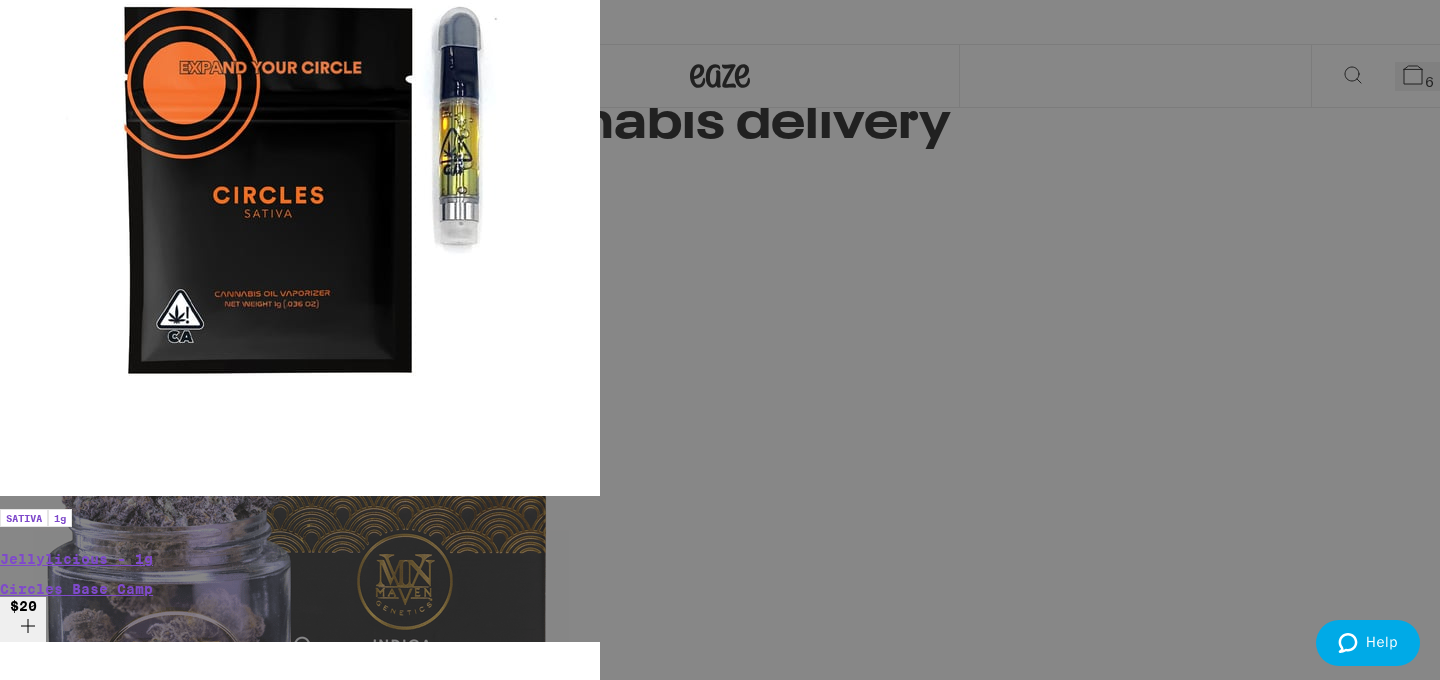 click at bounding box center [720, 177035] 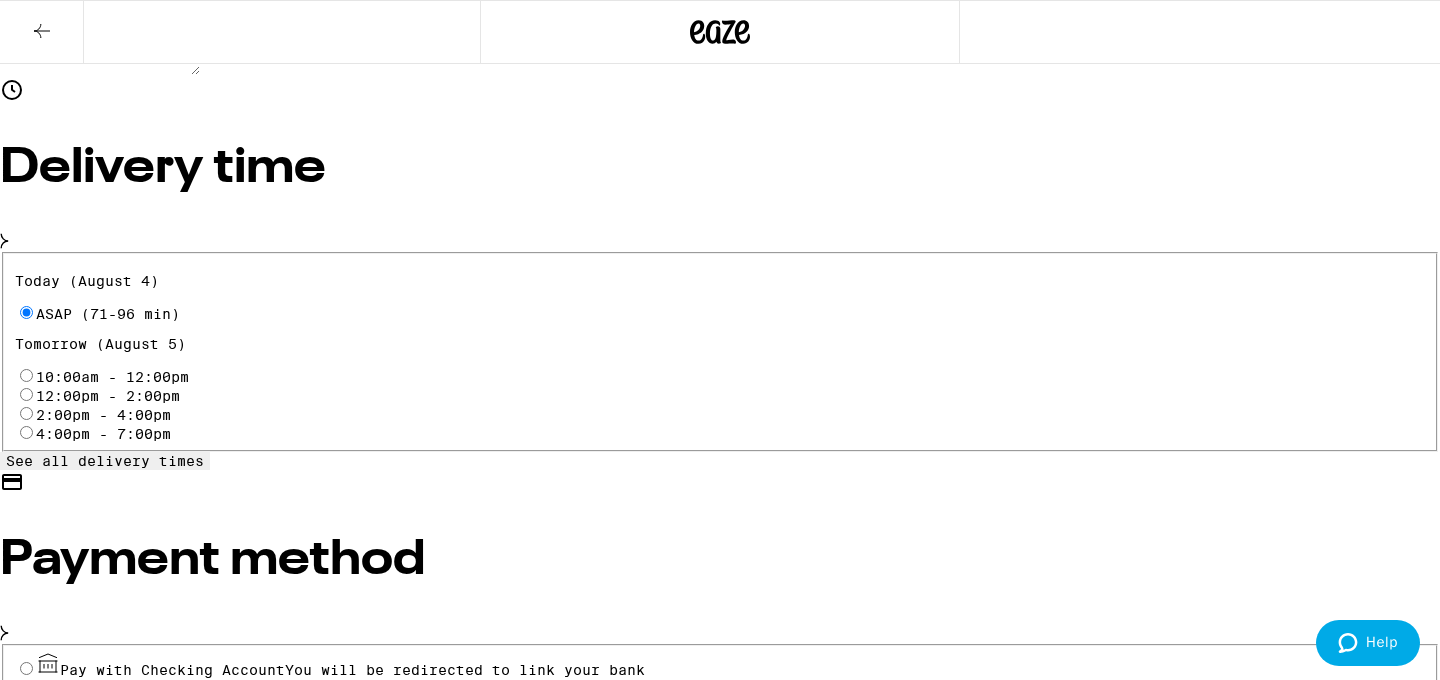 scroll, scrollTop: 644, scrollLeft: 0, axis: vertical 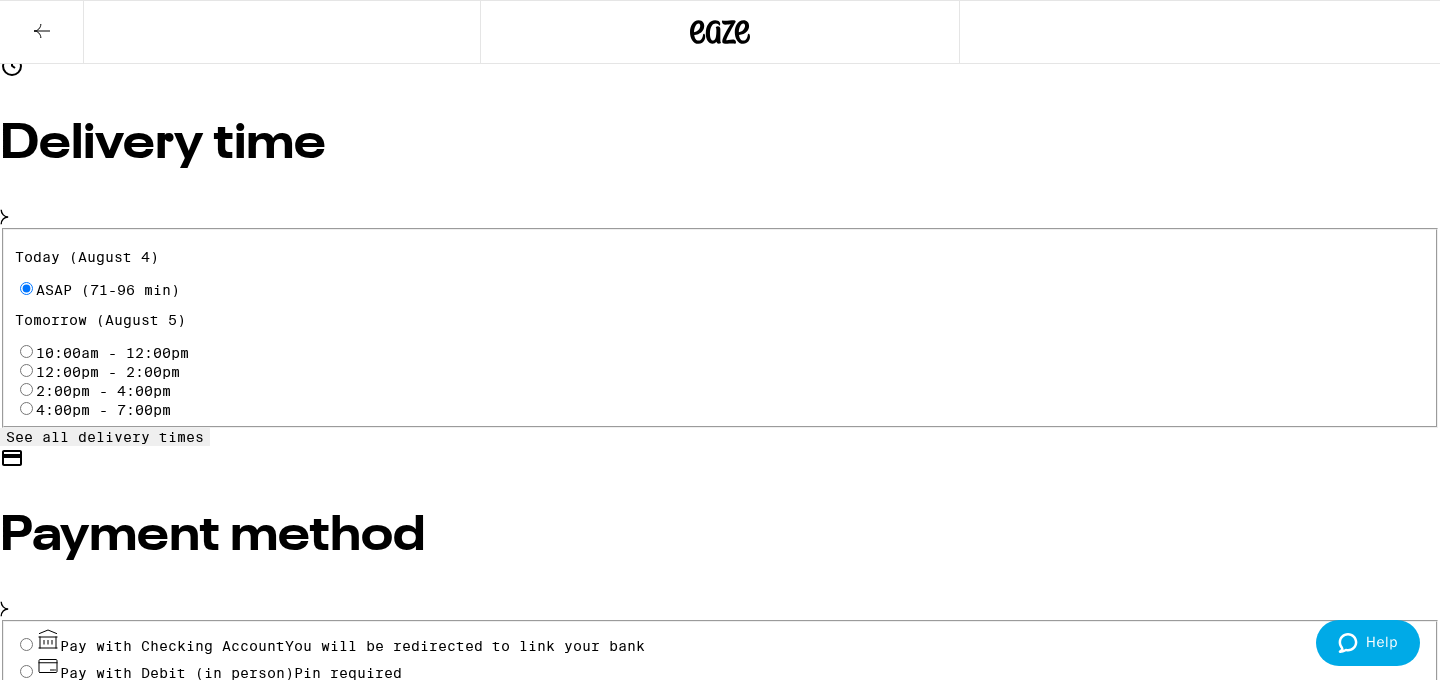 click on "4" at bounding box center (26, 671) 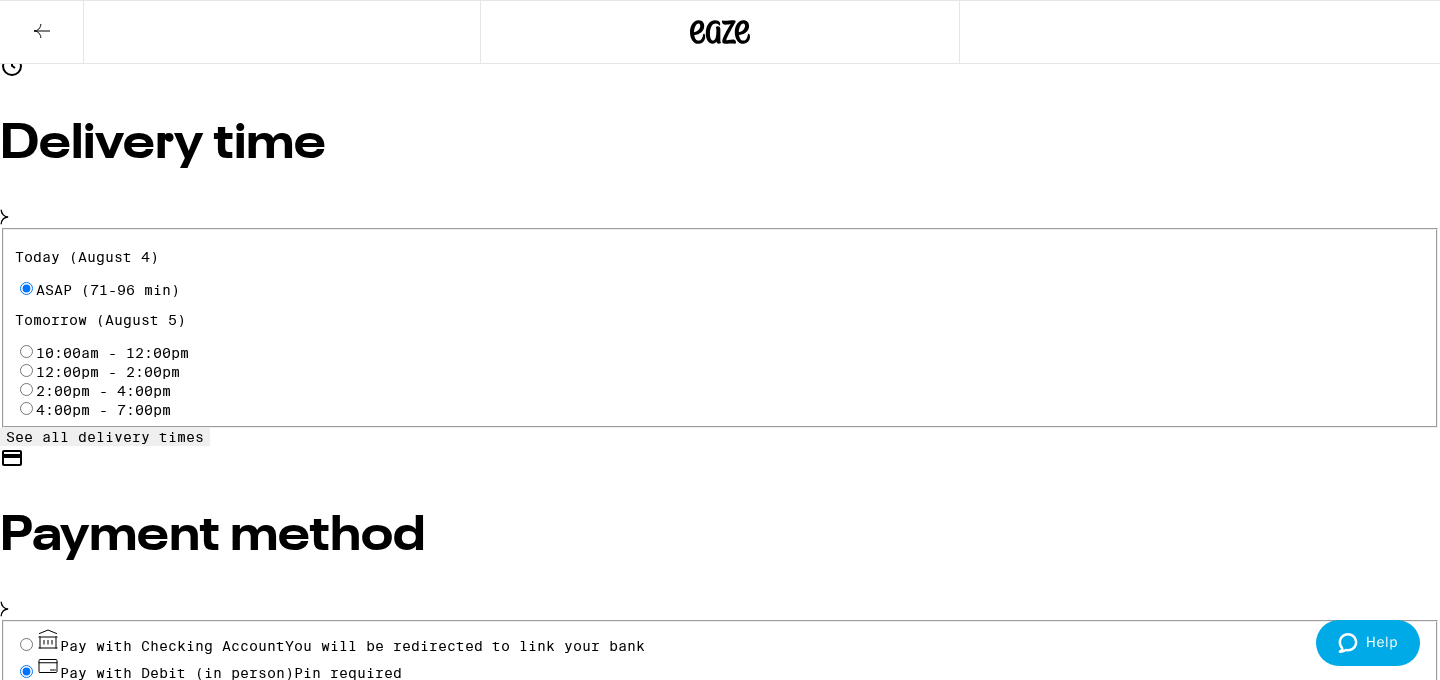 radio on "true" 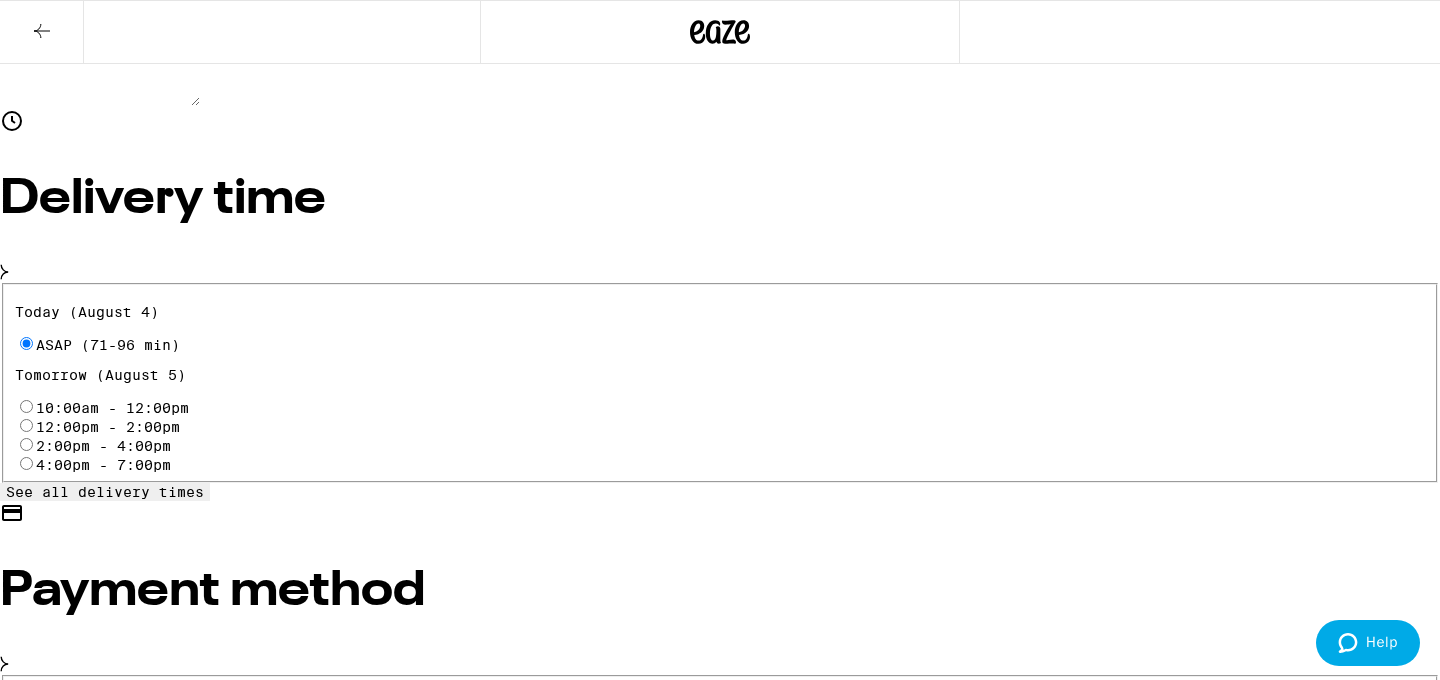 scroll, scrollTop: 222, scrollLeft: 0, axis: vertical 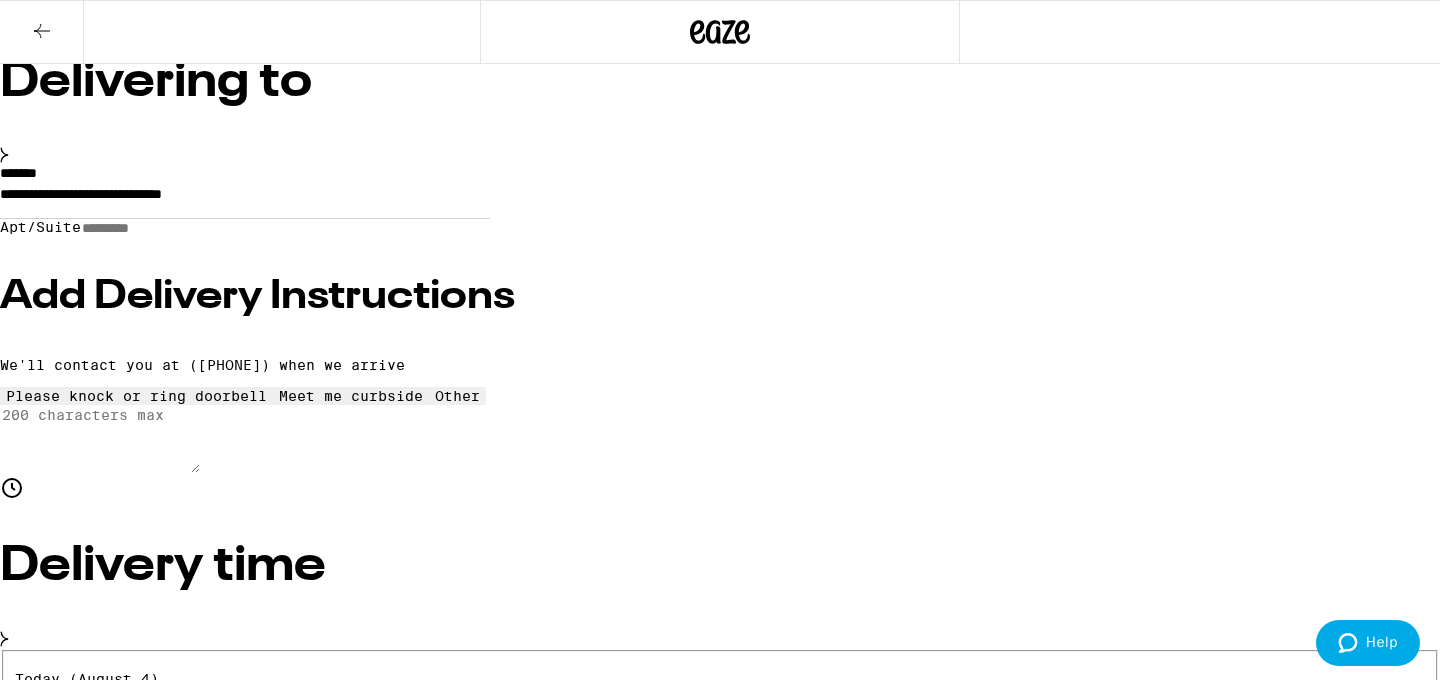 drag, startPoint x: 1254, startPoint y: 248, endPoint x: 1236, endPoint y: 219, distance: 34.132095 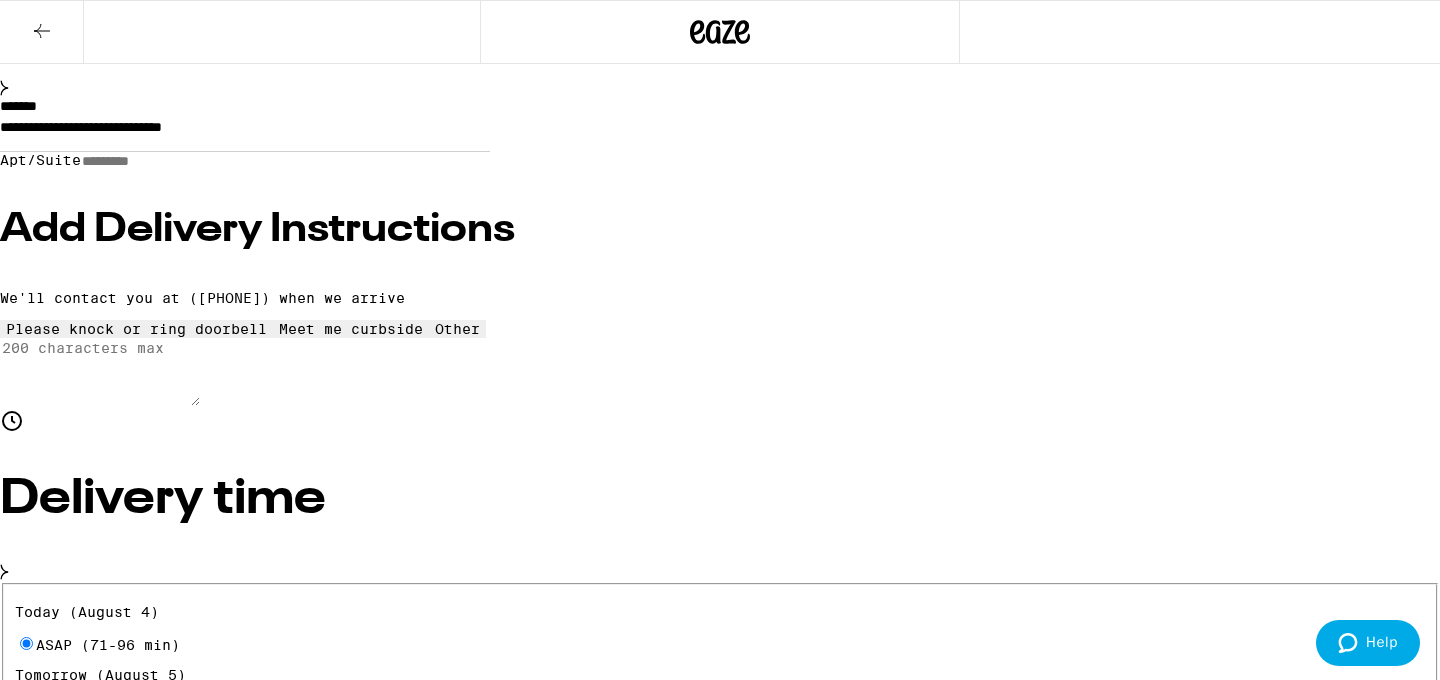 scroll, scrollTop: 313, scrollLeft: 0, axis: vertical 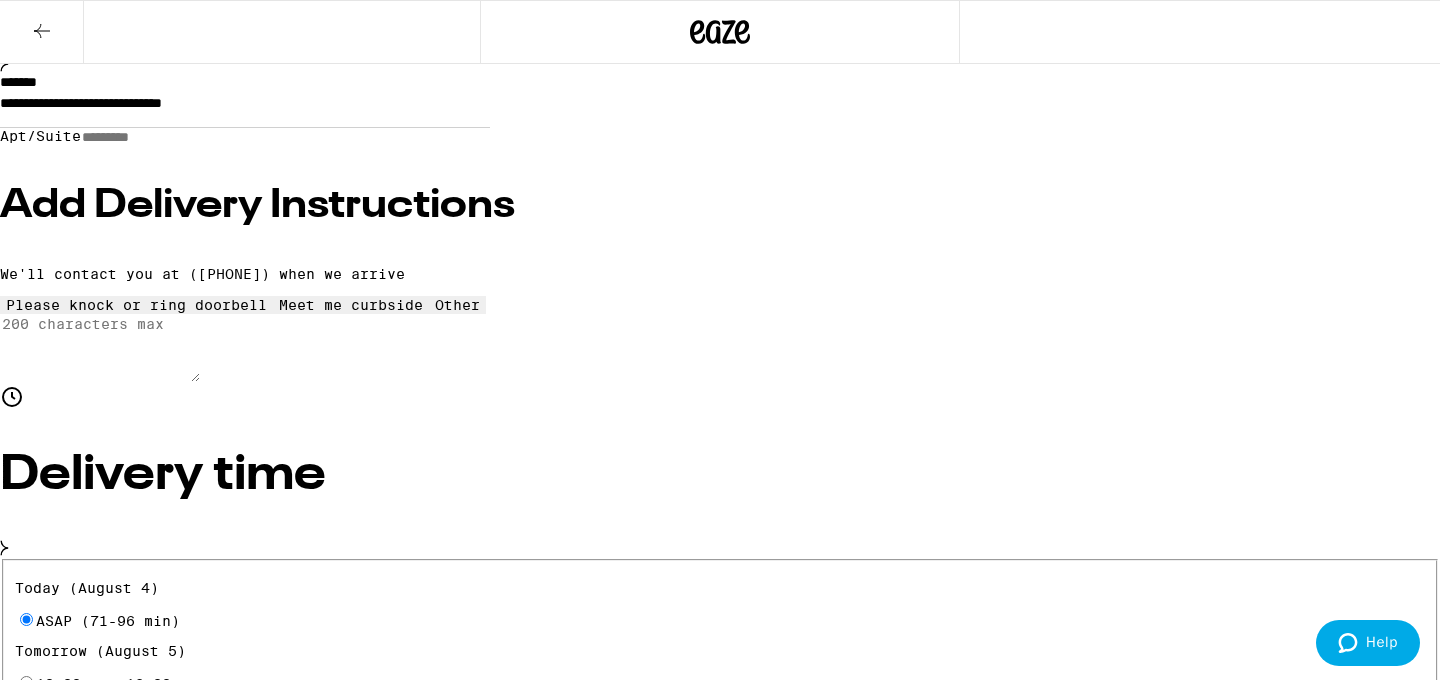 click on "Place Order" at bounding box center (55, 8769) 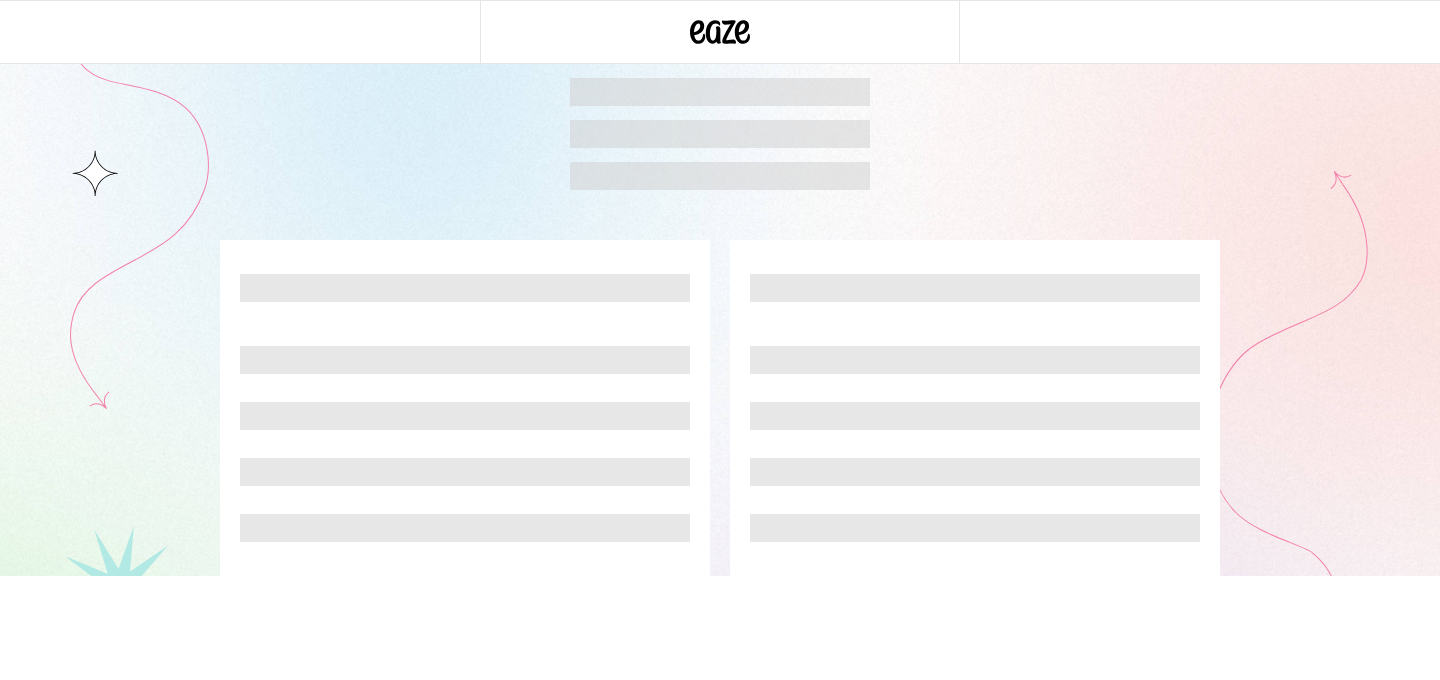 scroll, scrollTop: 0, scrollLeft: 0, axis: both 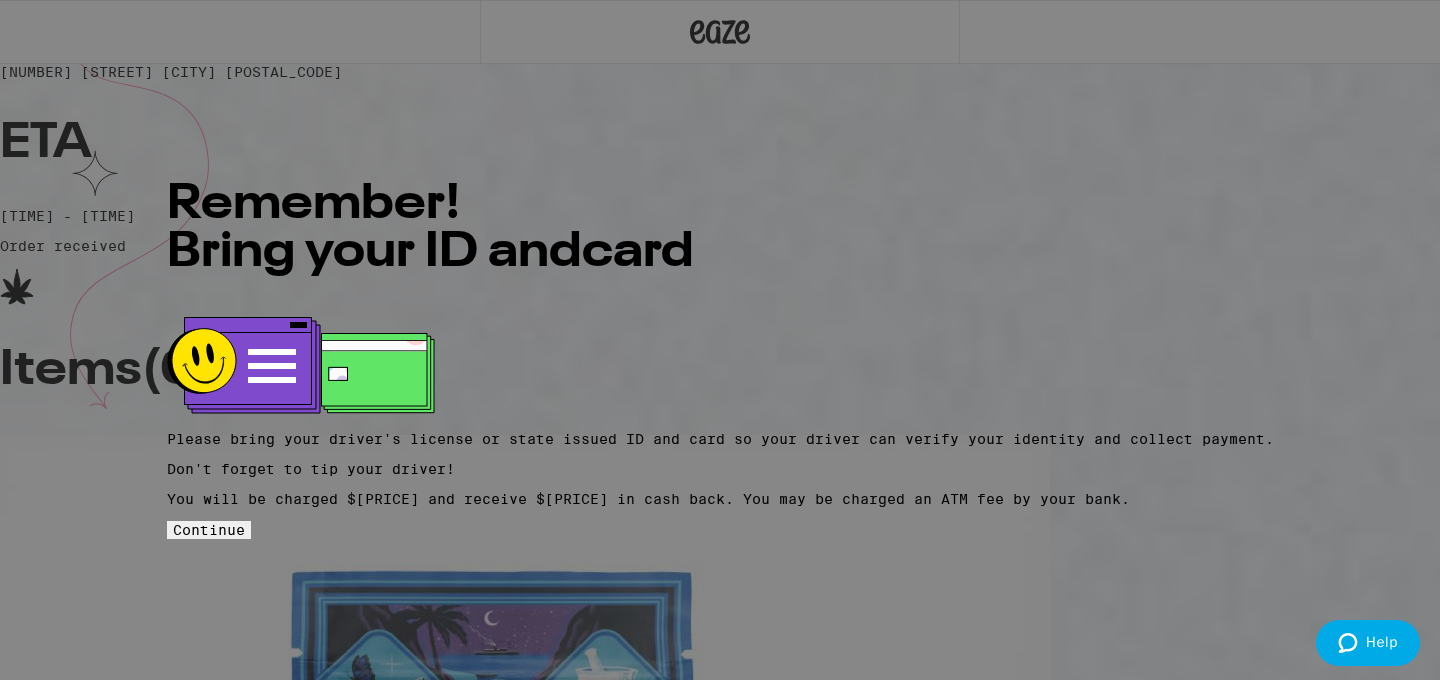click on "Continue" at bounding box center [209, 530] 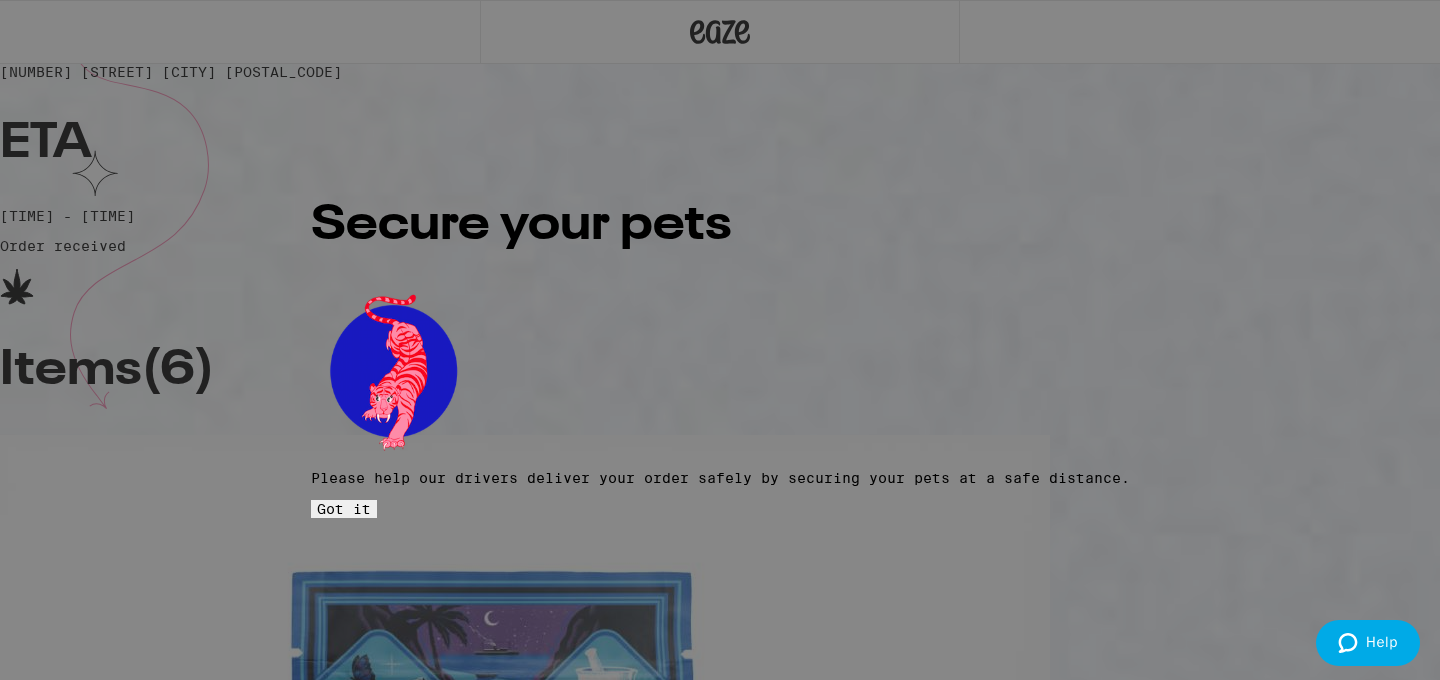 click on "Got it" at bounding box center (344, 509) 